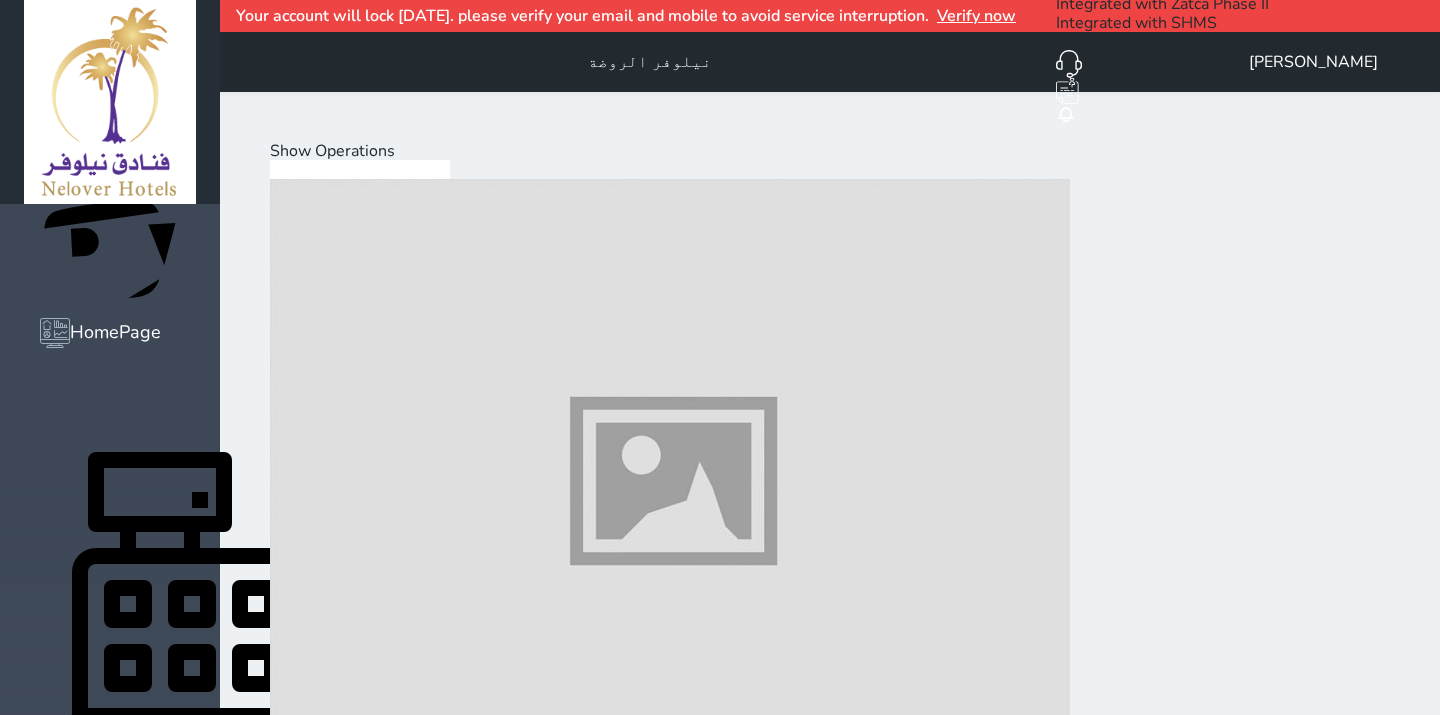 scroll, scrollTop: 75, scrollLeft: 0, axis: vertical 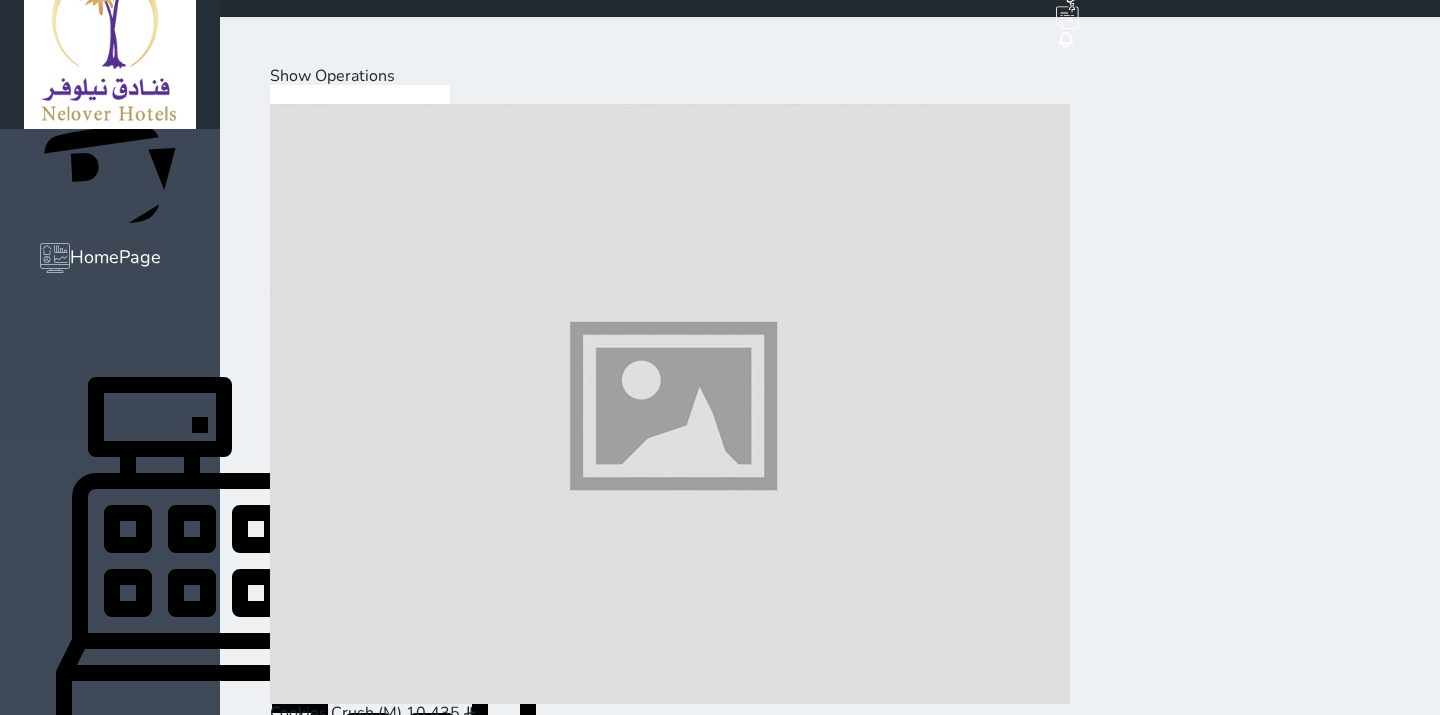 click on "Hot Drinks" at bounding box center [393, 19965] 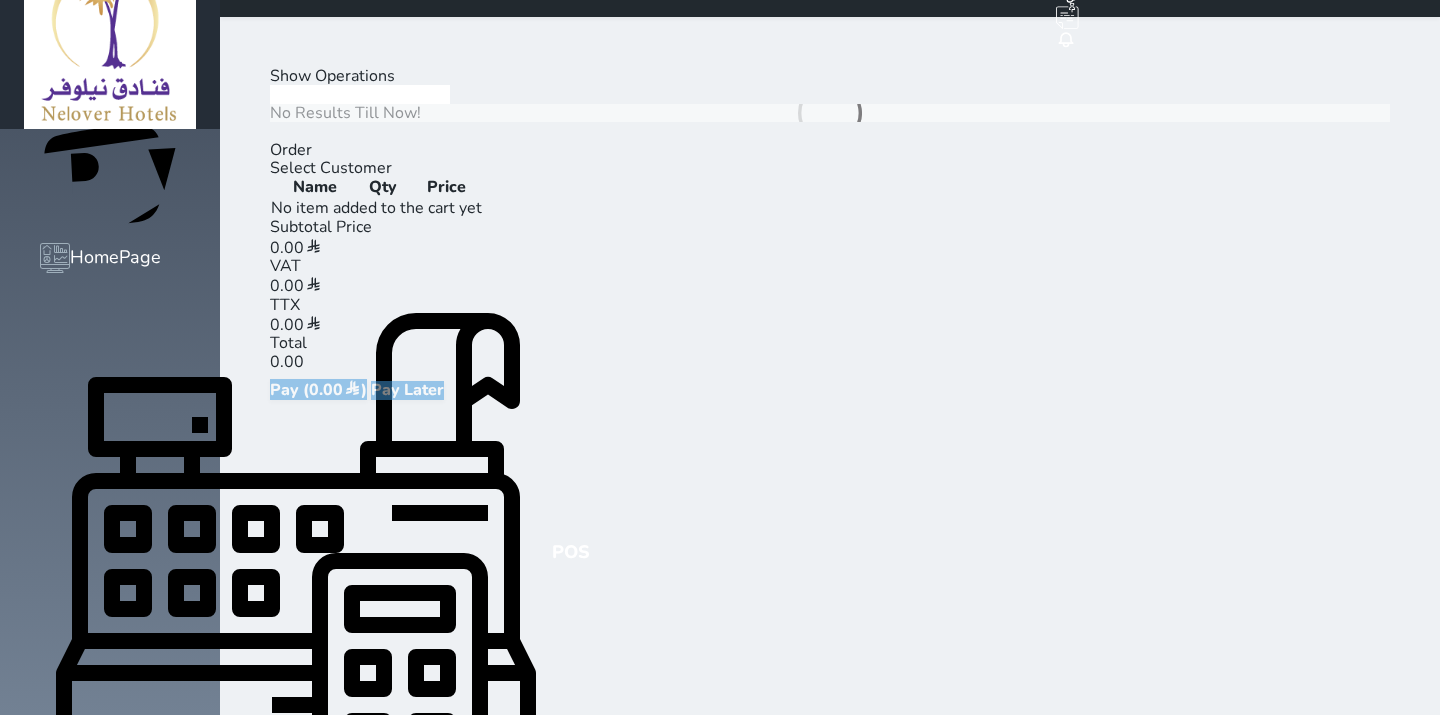 click on "Cold Drinks Hot Drinks Dessert Snacks Mini Bar" at bounding box center [830, 131] 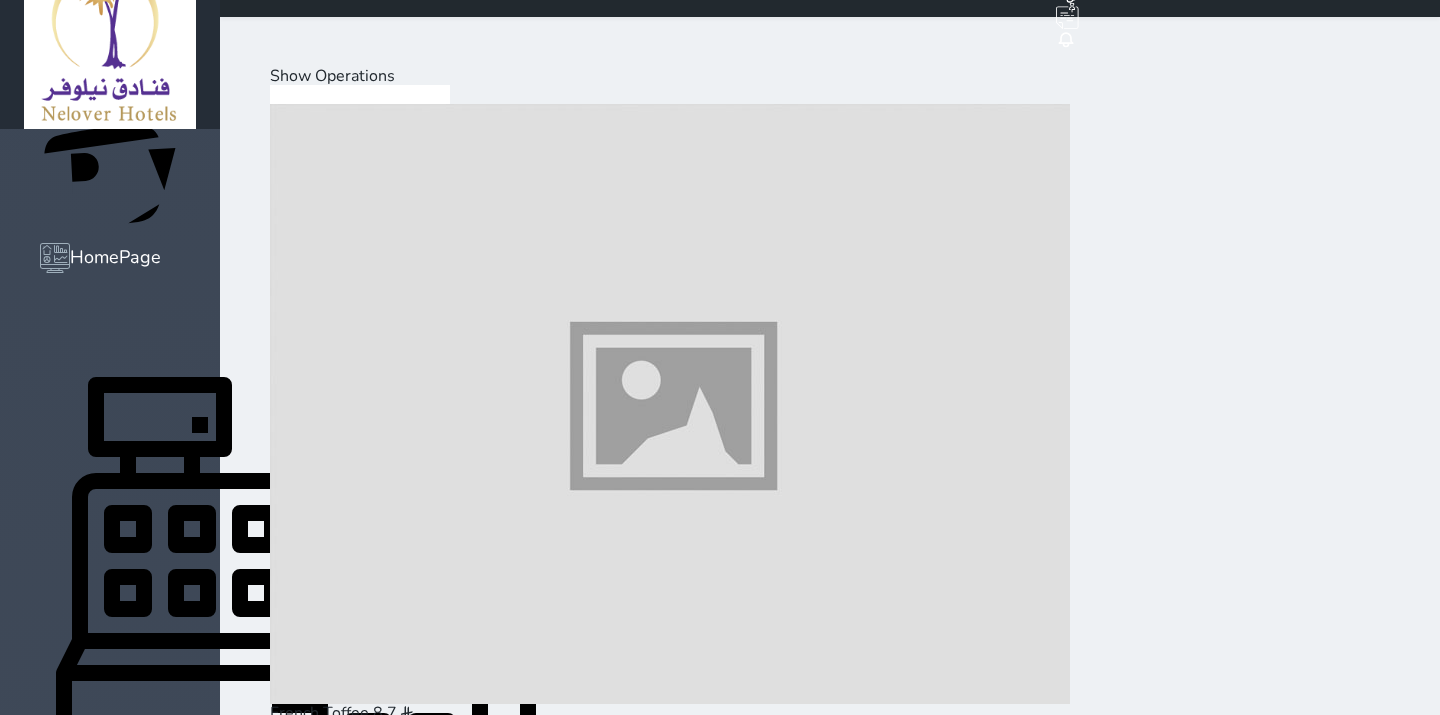click on "Mini Bar" at bounding box center (135, 23688) 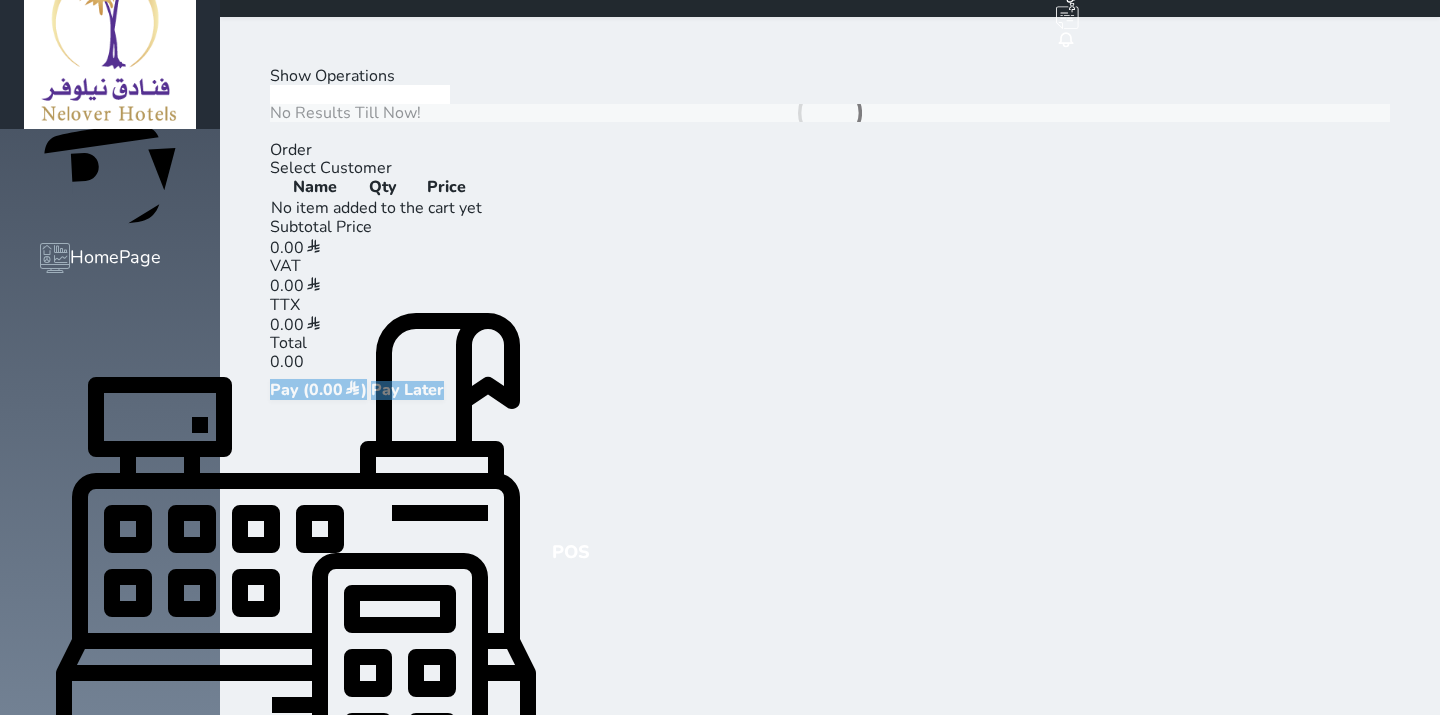 click on "Mini Bar" at bounding box center [135, 131] 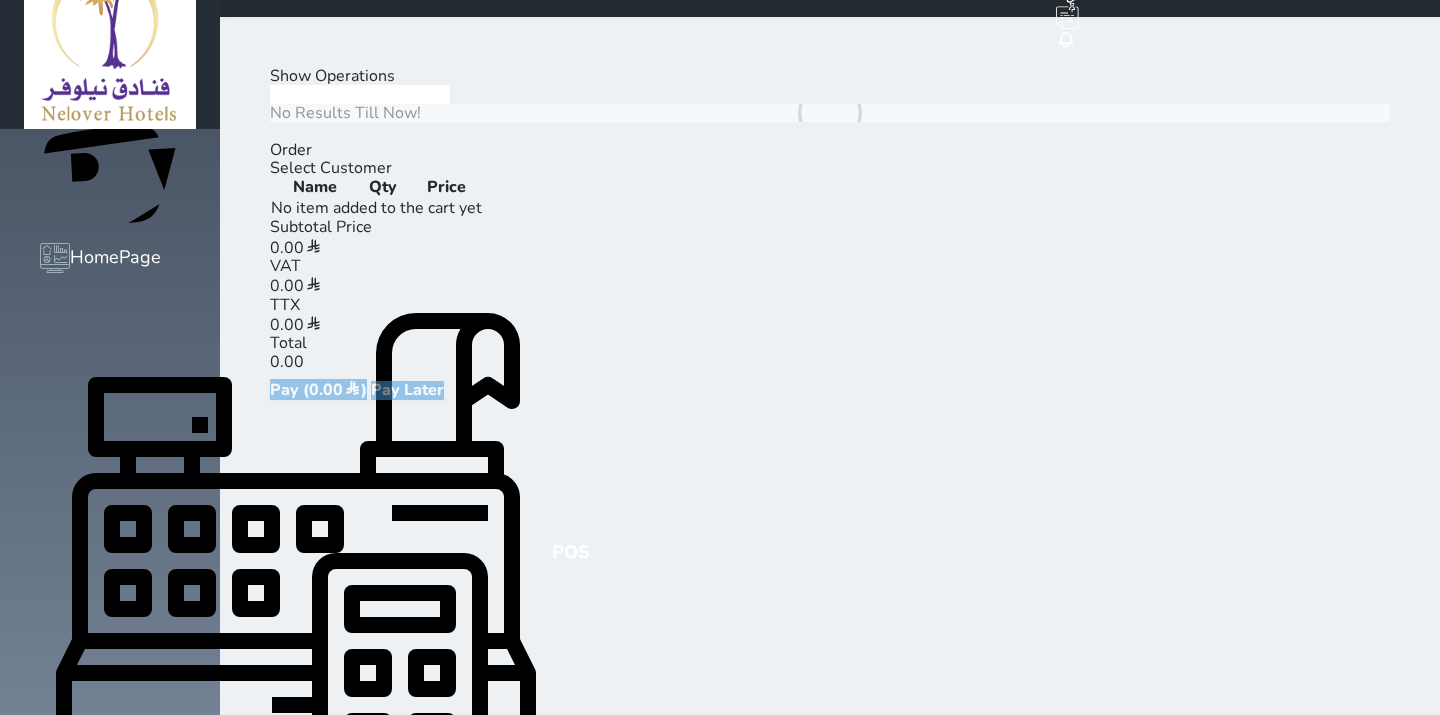 click on "Mini Bar" at bounding box center [135, 131] 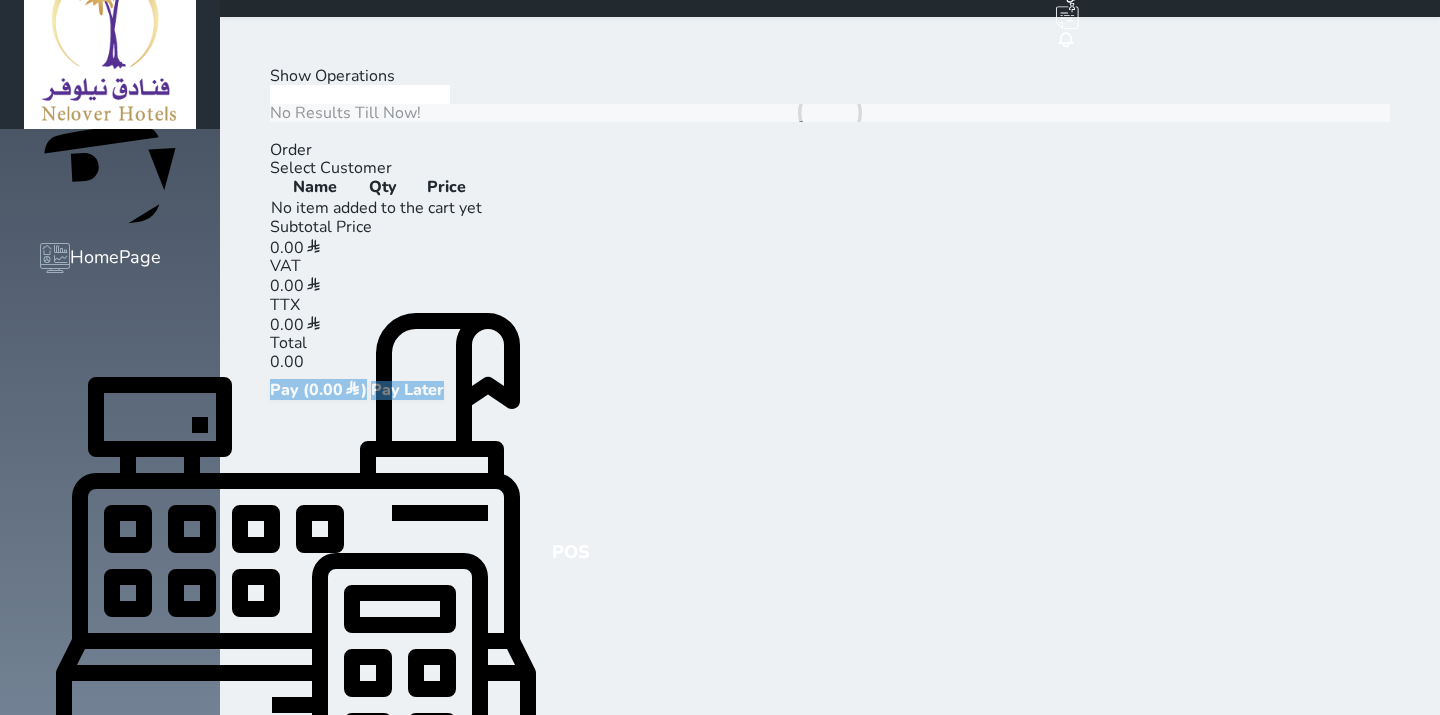 click on "Mini Bar" at bounding box center [135, 131] 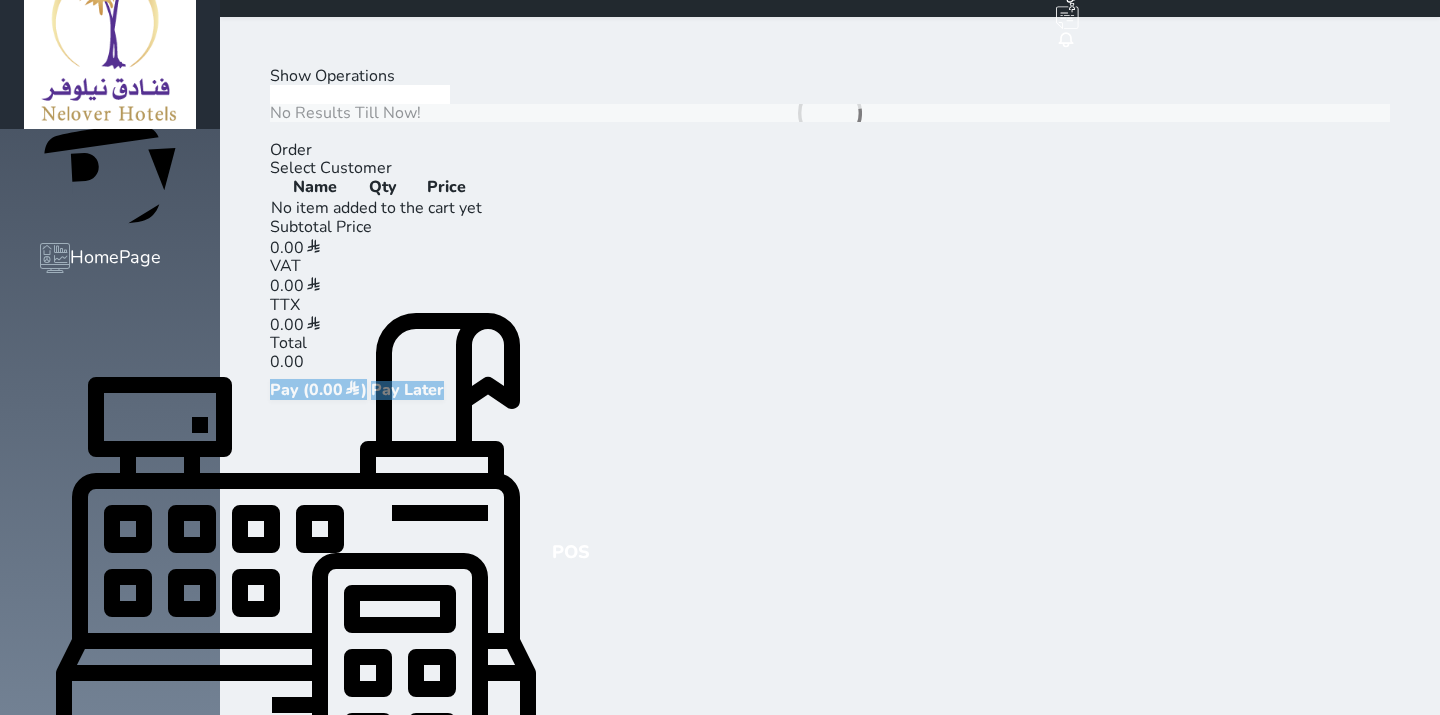 click on "Mini Bar" at bounding box center (135, 131) 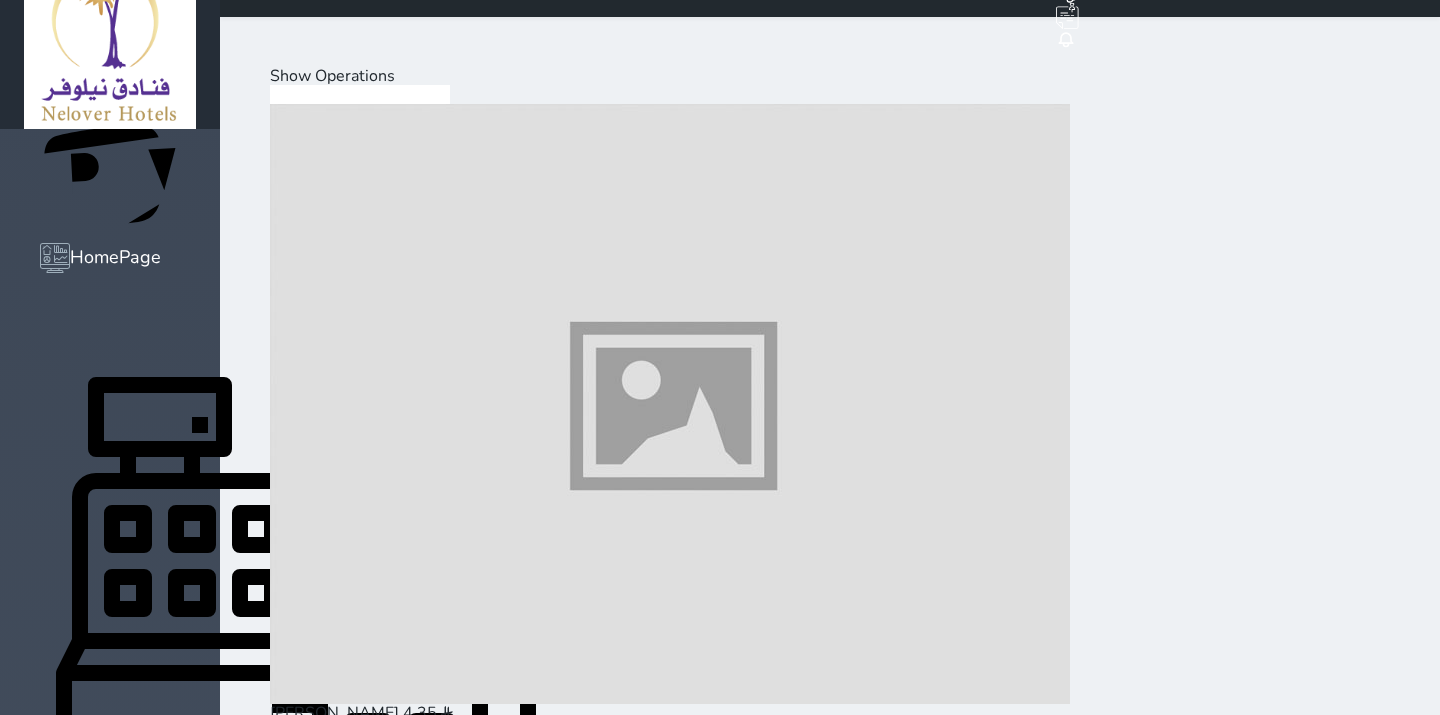 click on "Mini Bar" at bounding box center (135, 11280) 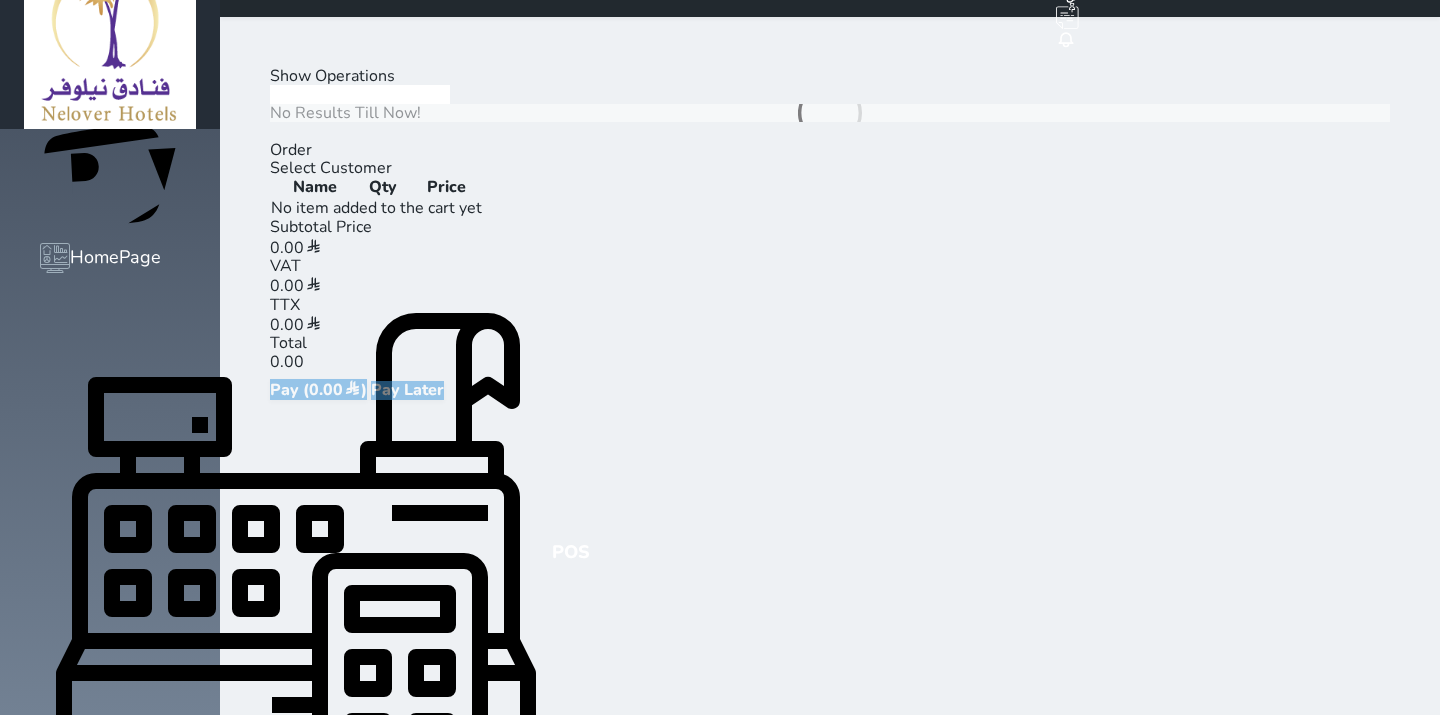 click on "Mini Bar" at bounding box center (135, 131) 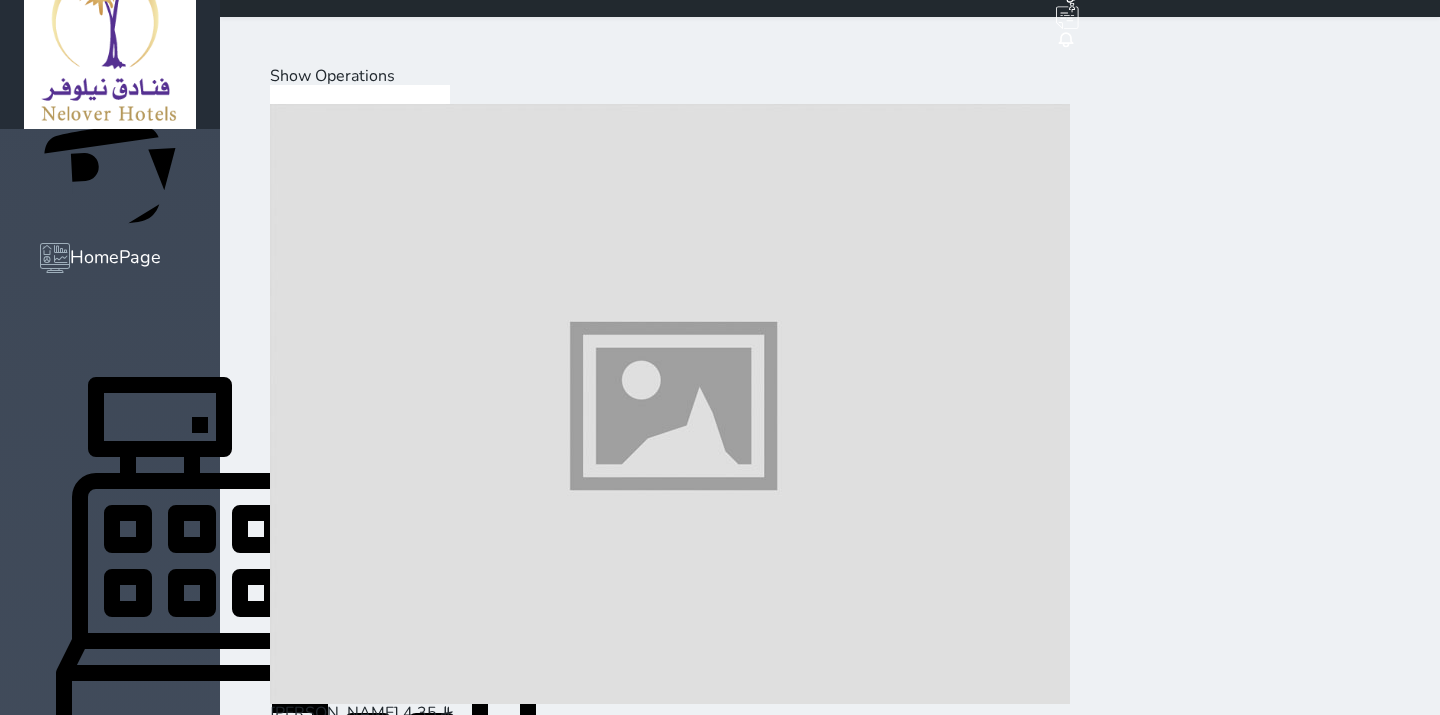 drag, startPoint x: 206, startPoint y: 598, endPoint x: 195, endPoint y: 595, distance: 11.401754 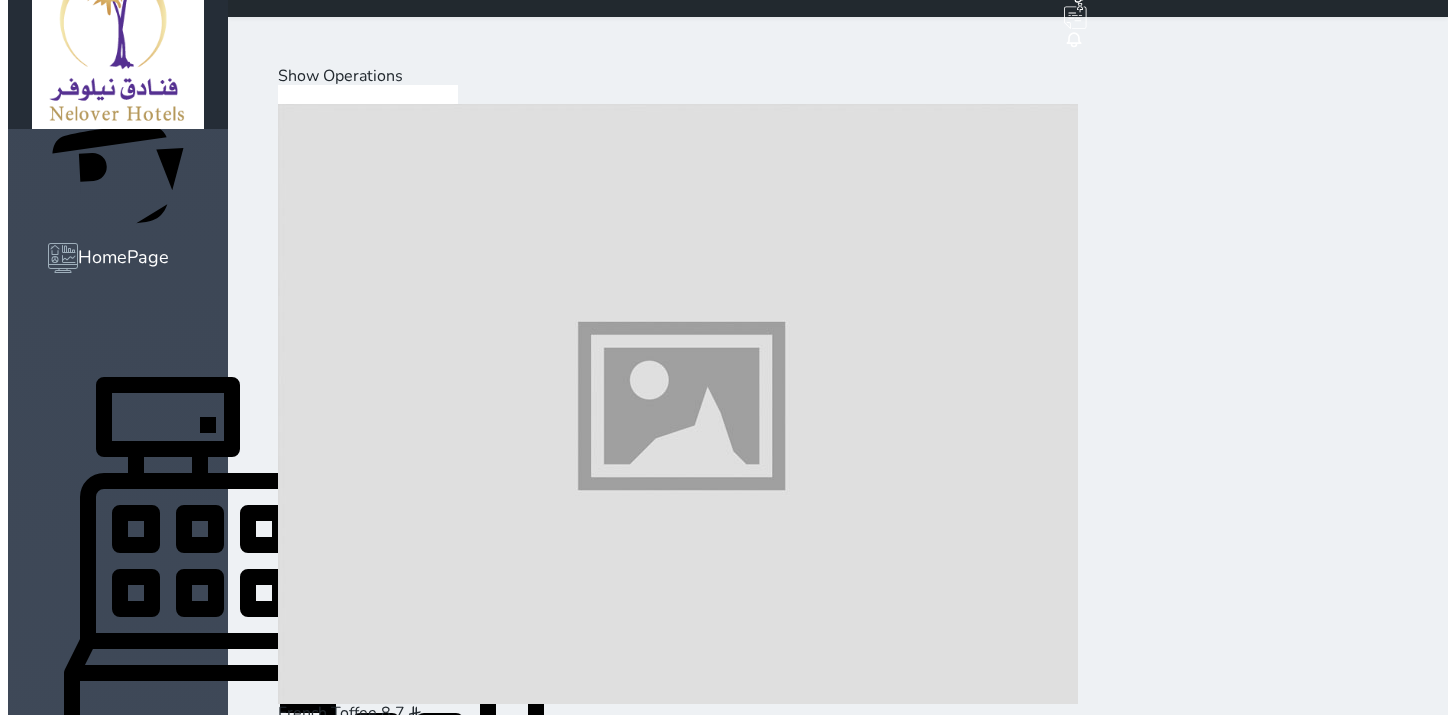 scroll, scrollTop: 888, scrollLeft: 0, axis: vertical 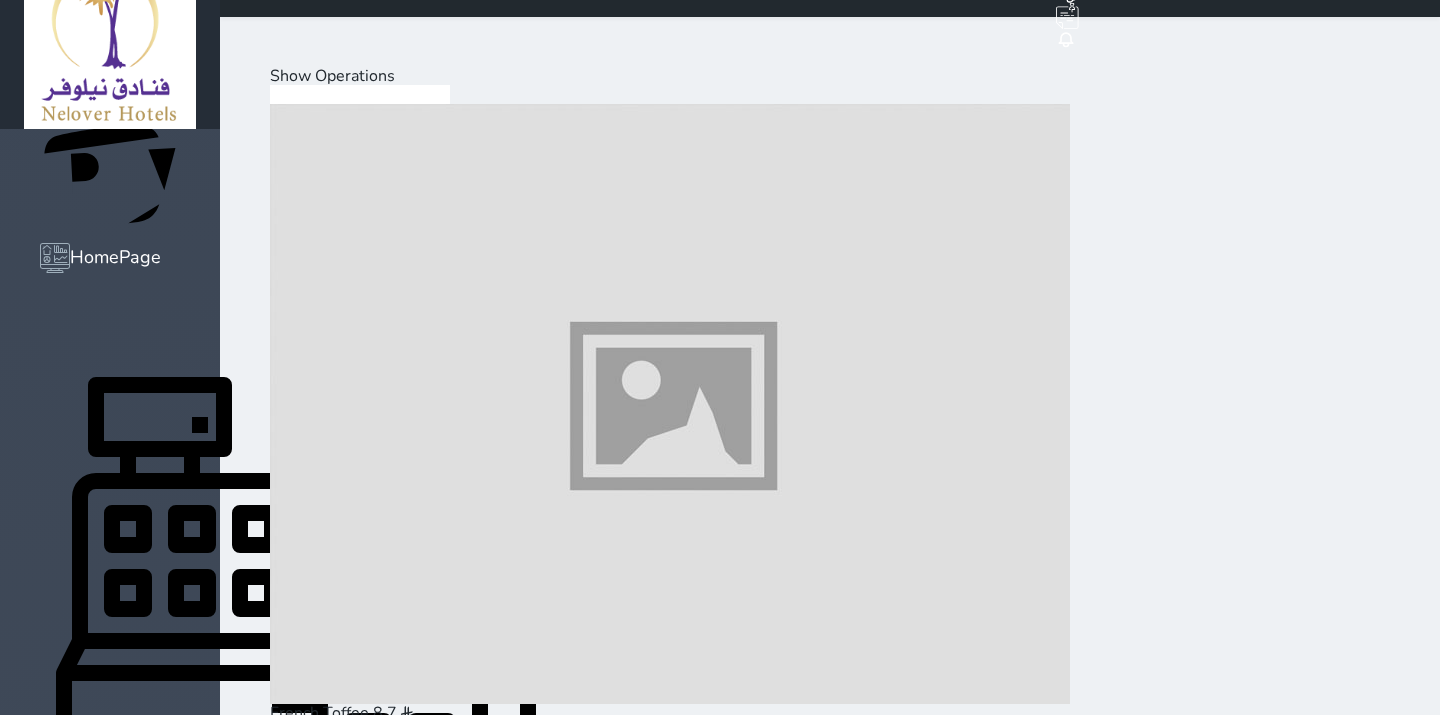 click at bounding box center [670, 14052] 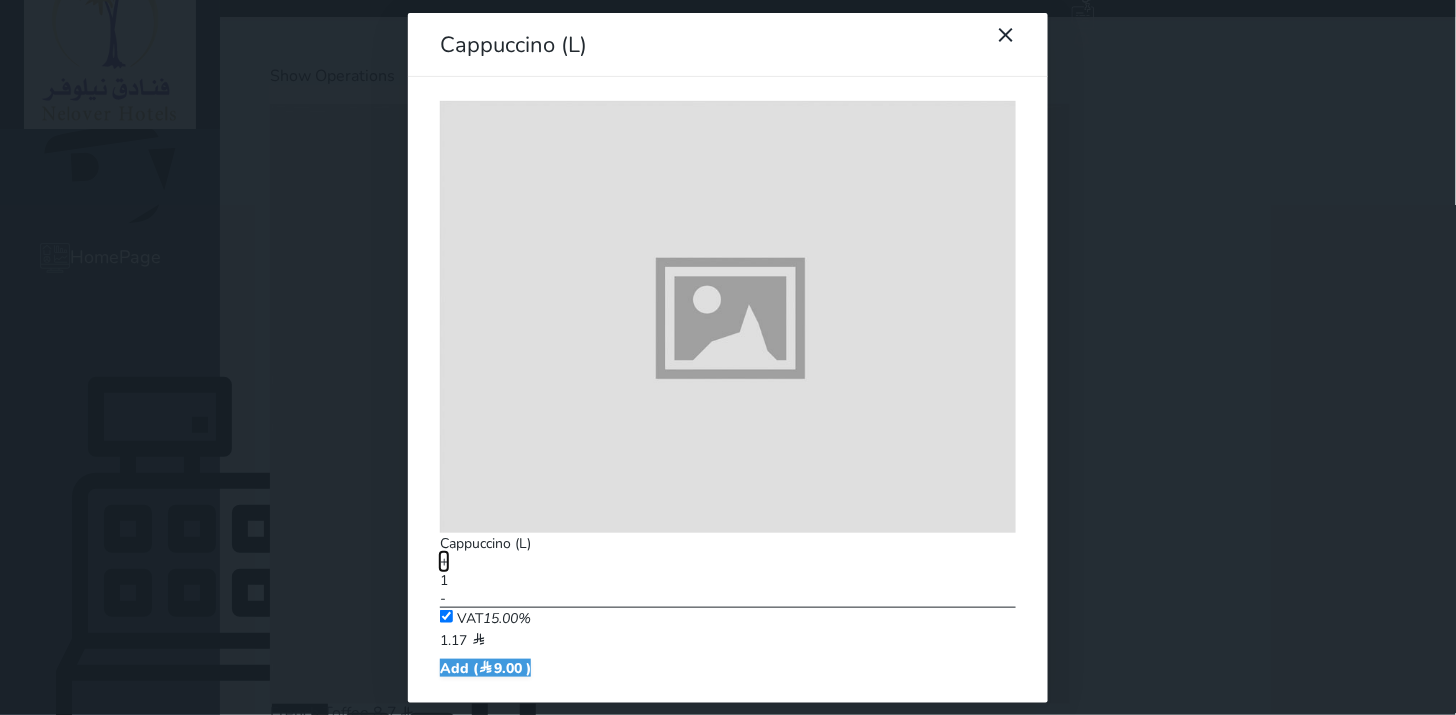 click on "+" at bounding box center [444, 561] 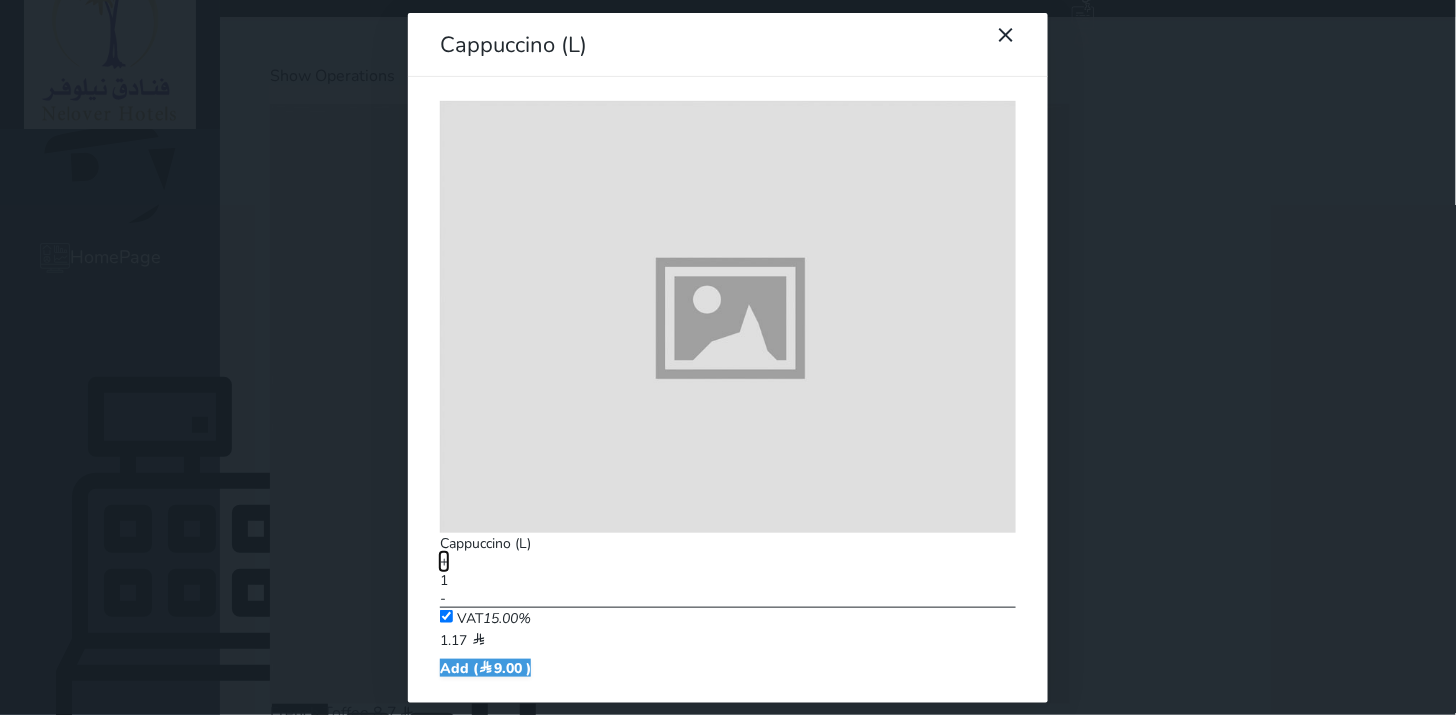 type on "2" 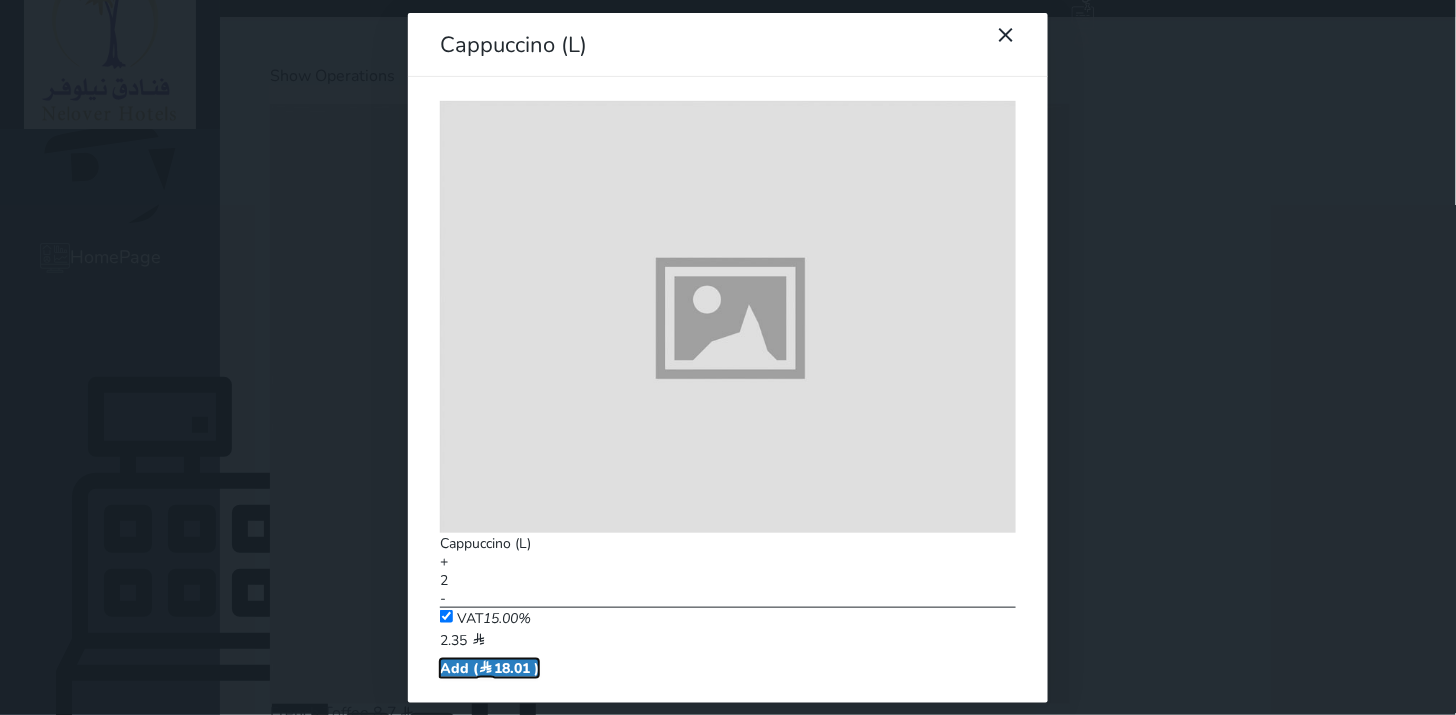 click at bounding box center [486, 668] 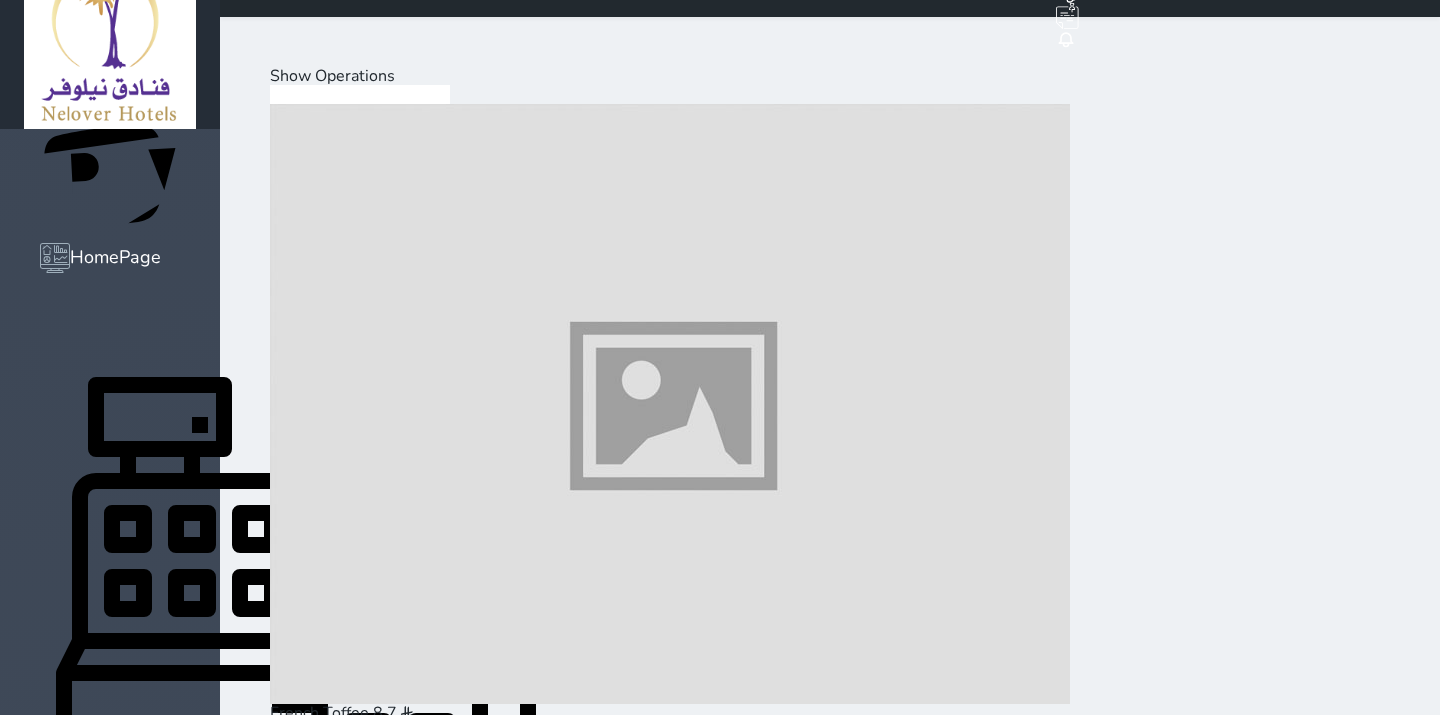 click on "Select Customer" at bounding box center (331, 23743) 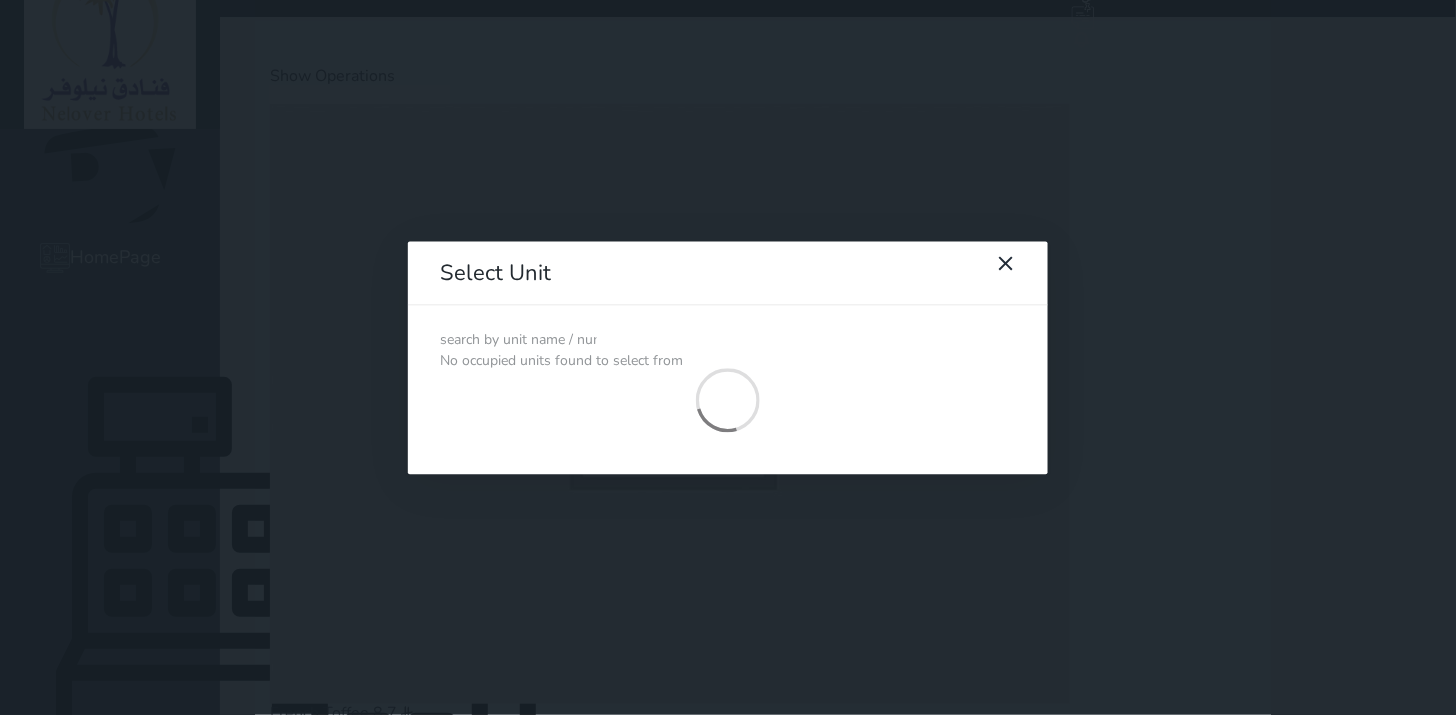 click at bounding box center (518, 340) 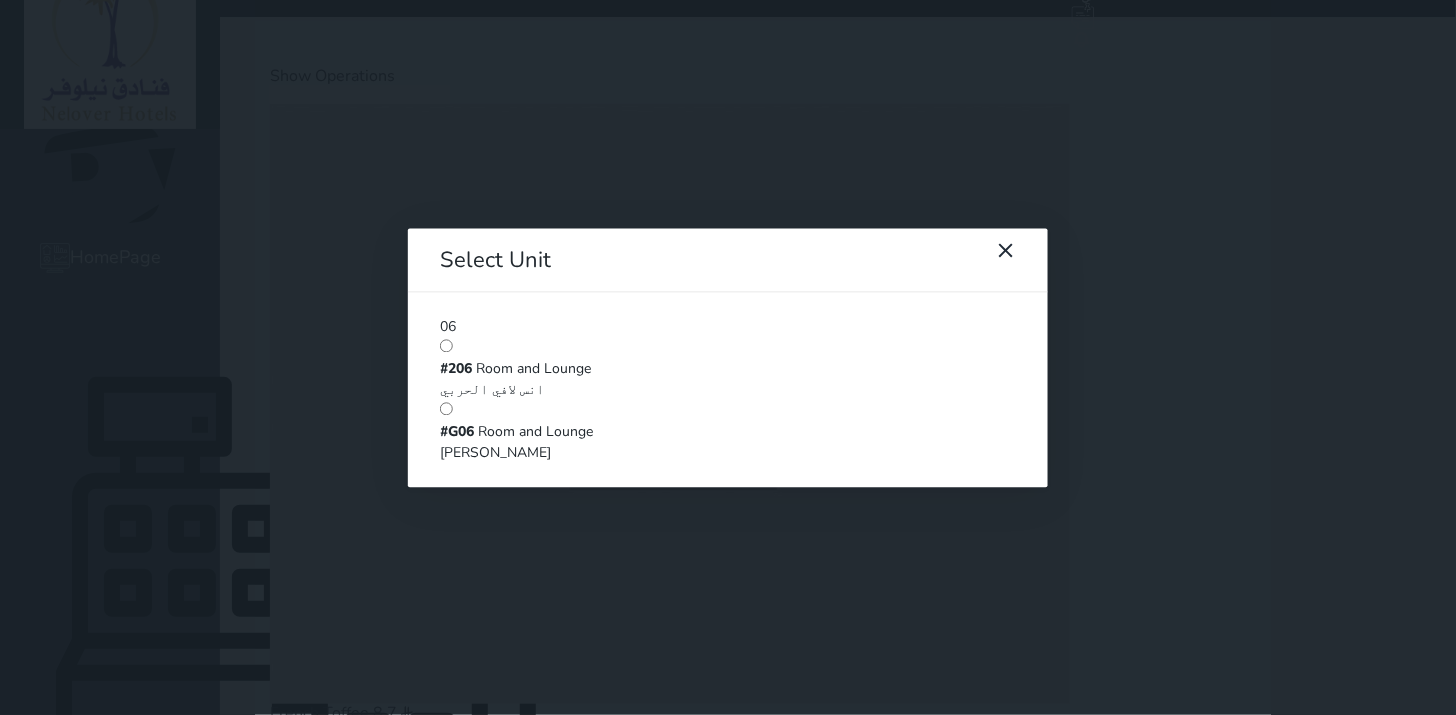 type on "06" 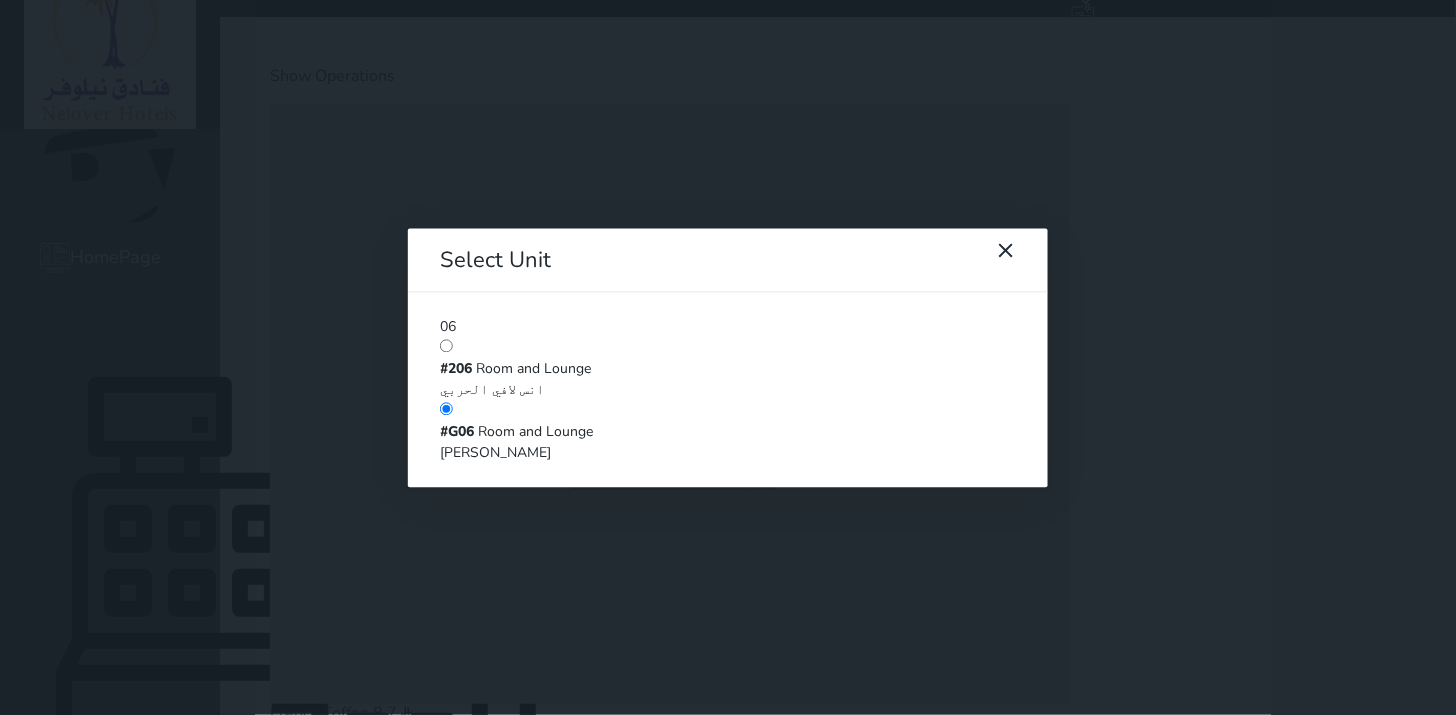 scroll, scrollTop: 65, scrollLeft: 0, axis: vertical 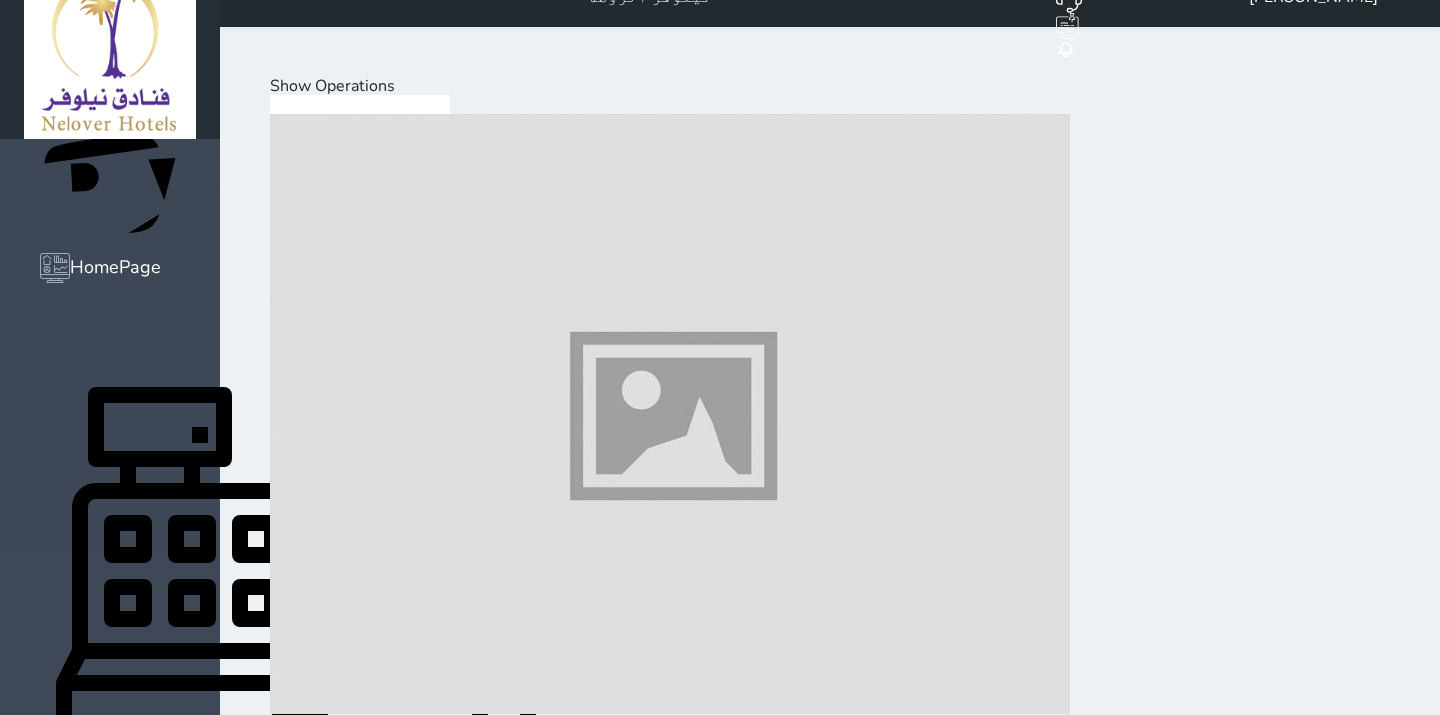 click on "The customer : [PERSON_NAME]" at bounding box center [390, 23753] 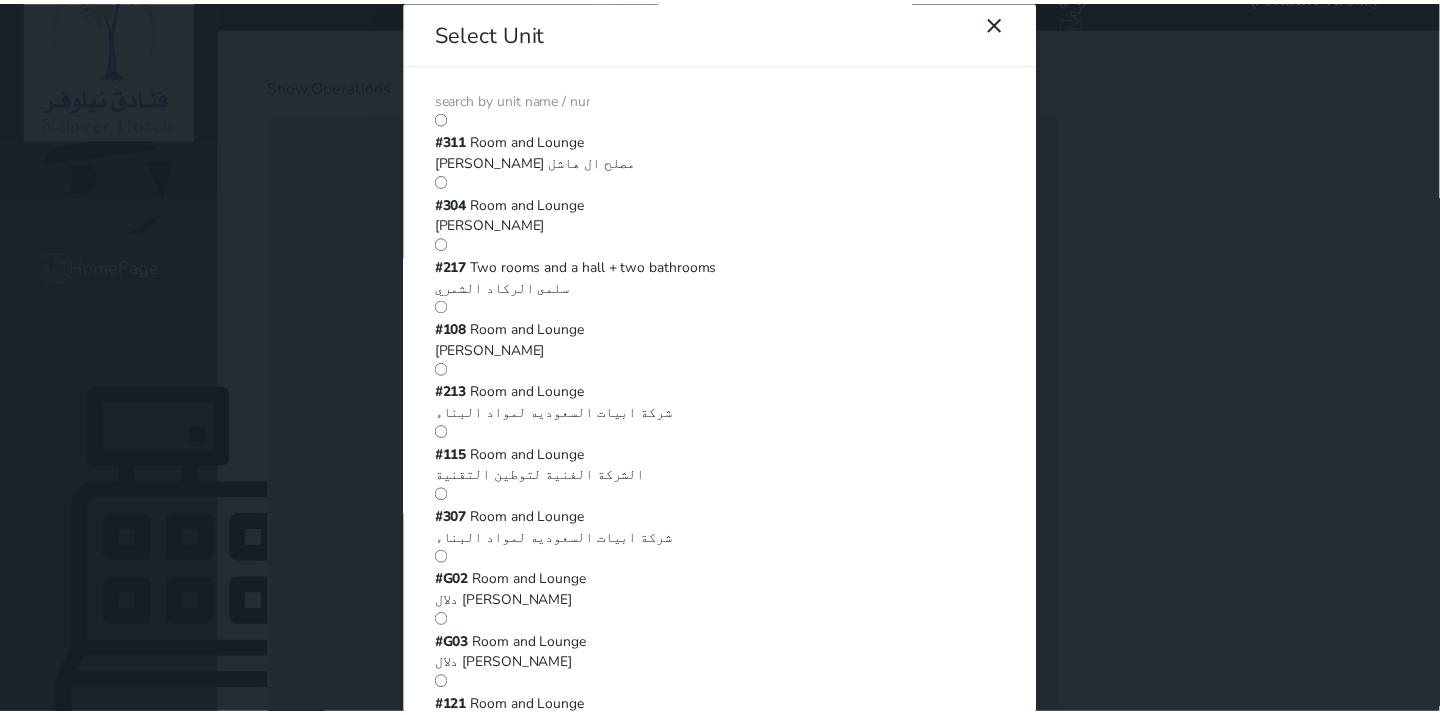 scroll, scrollTop: 1370, scrollLeft: 0, axis: vertical 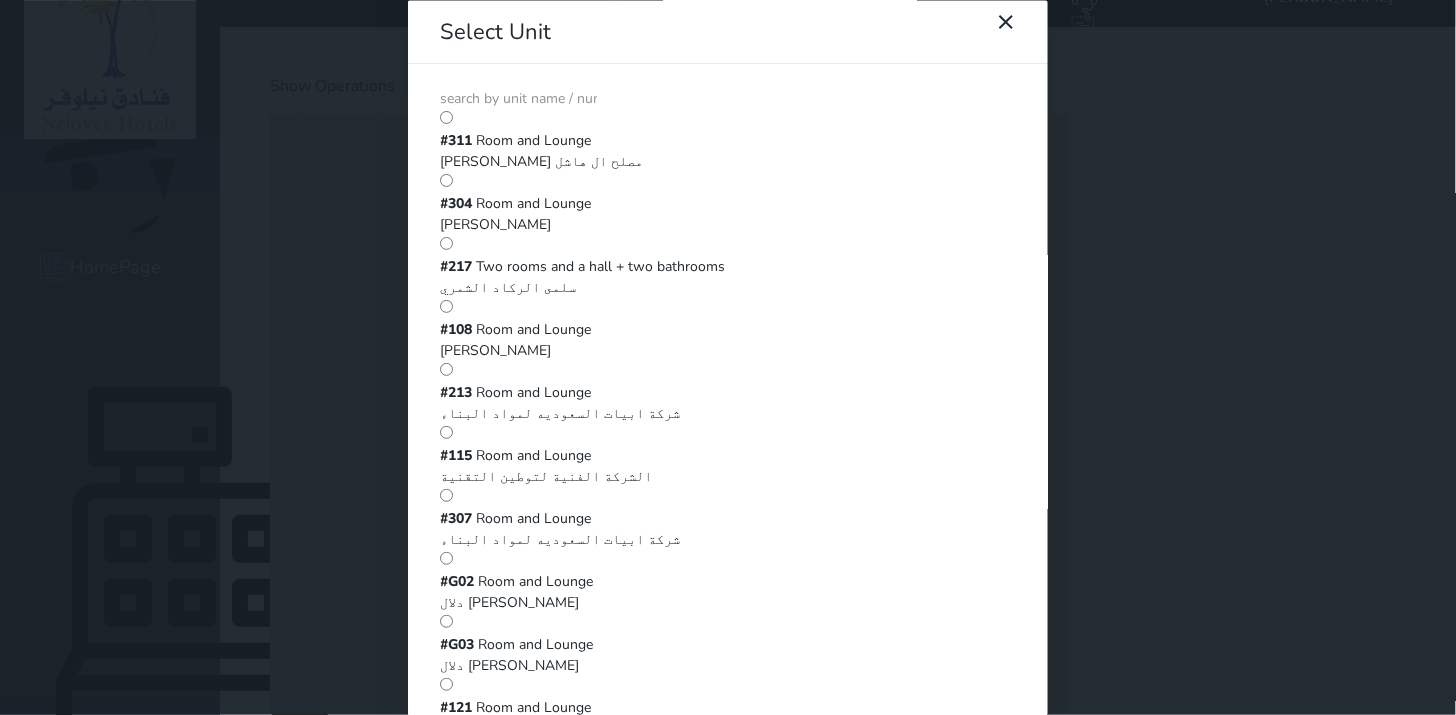 click on "#G06   Room and Lounge" at bounding box center (728, 2156) 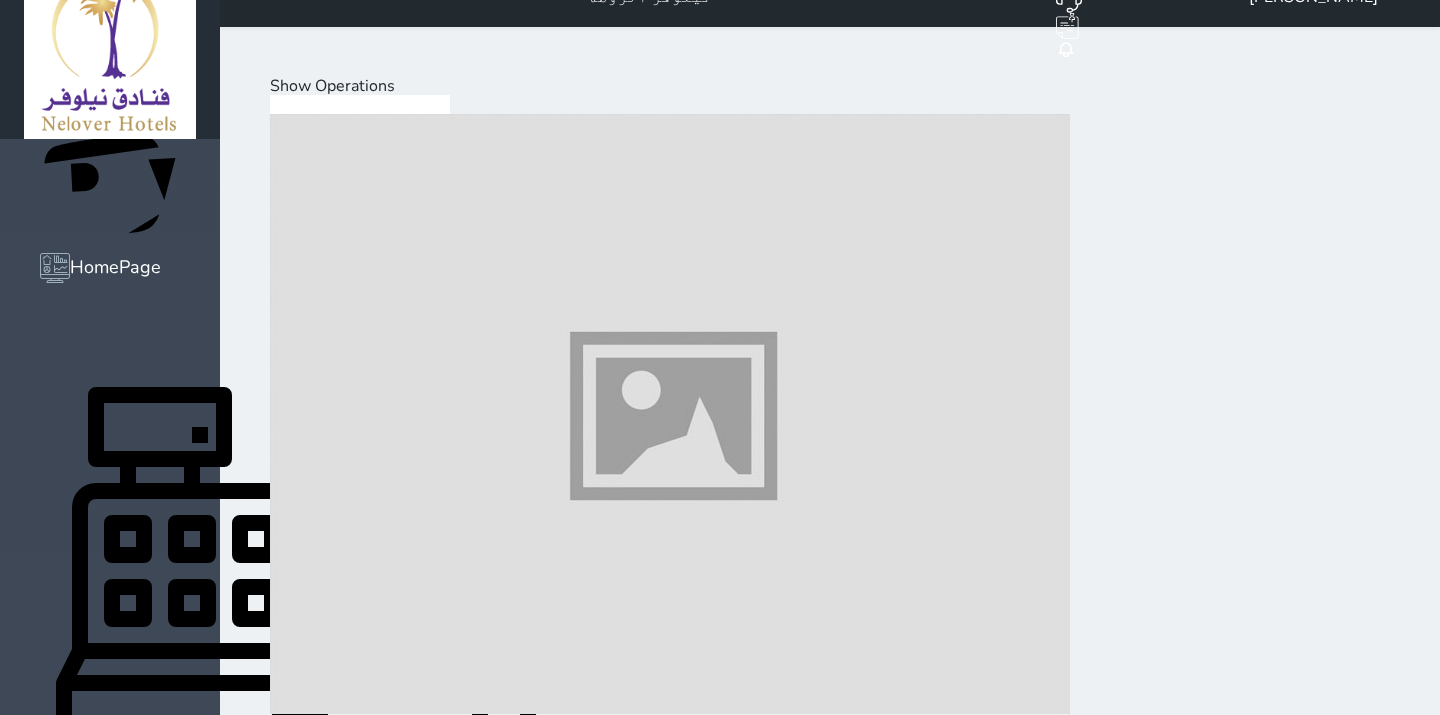 click on "Load on reservation (18.01  )" at bounding box center [384, 24026] 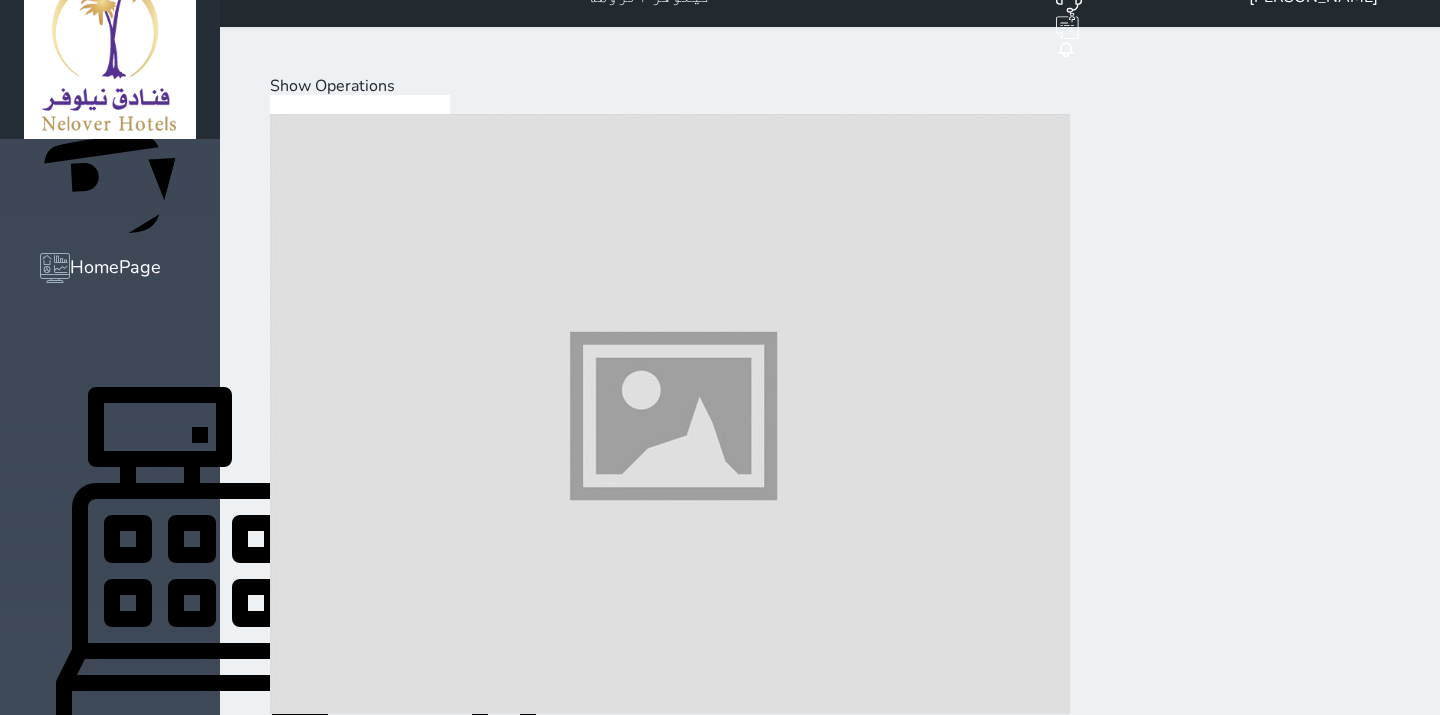 click on "Babrican   7.826" at bounding box center [830, 2585] 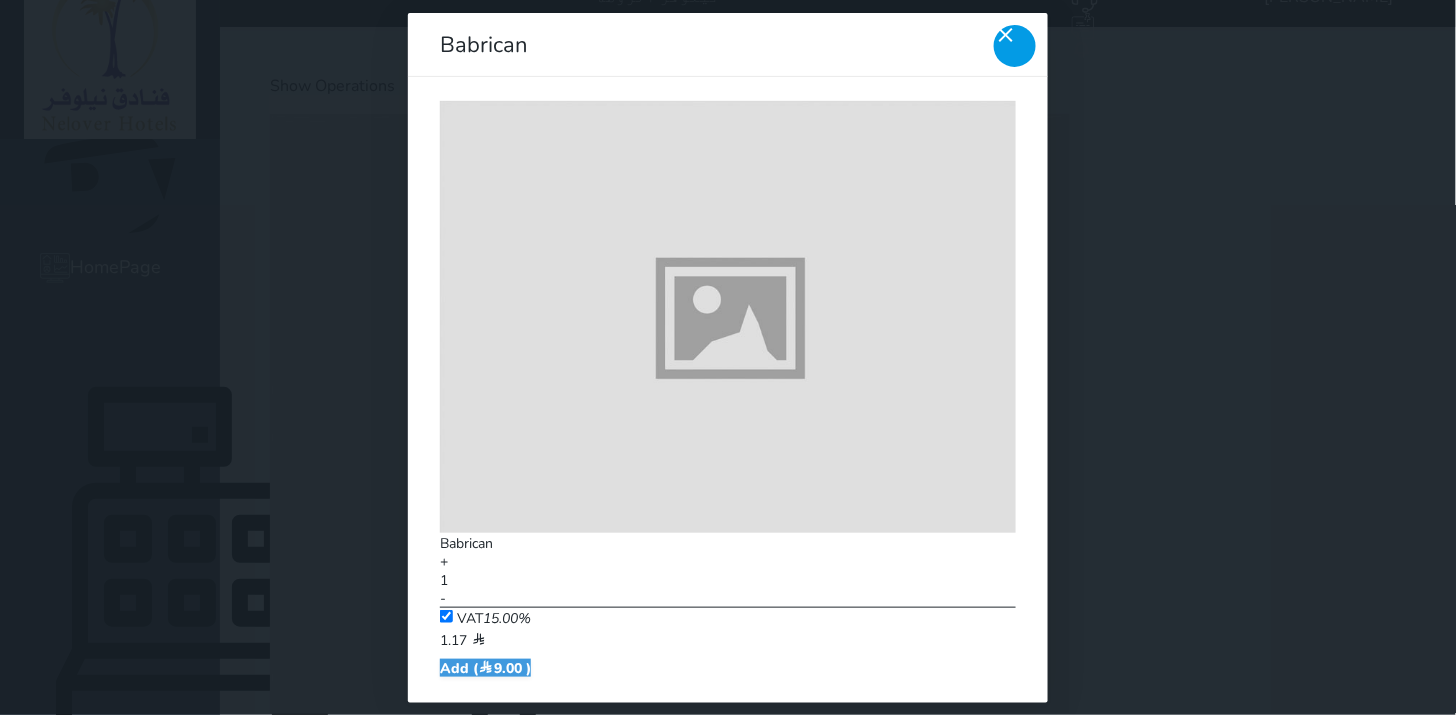 click 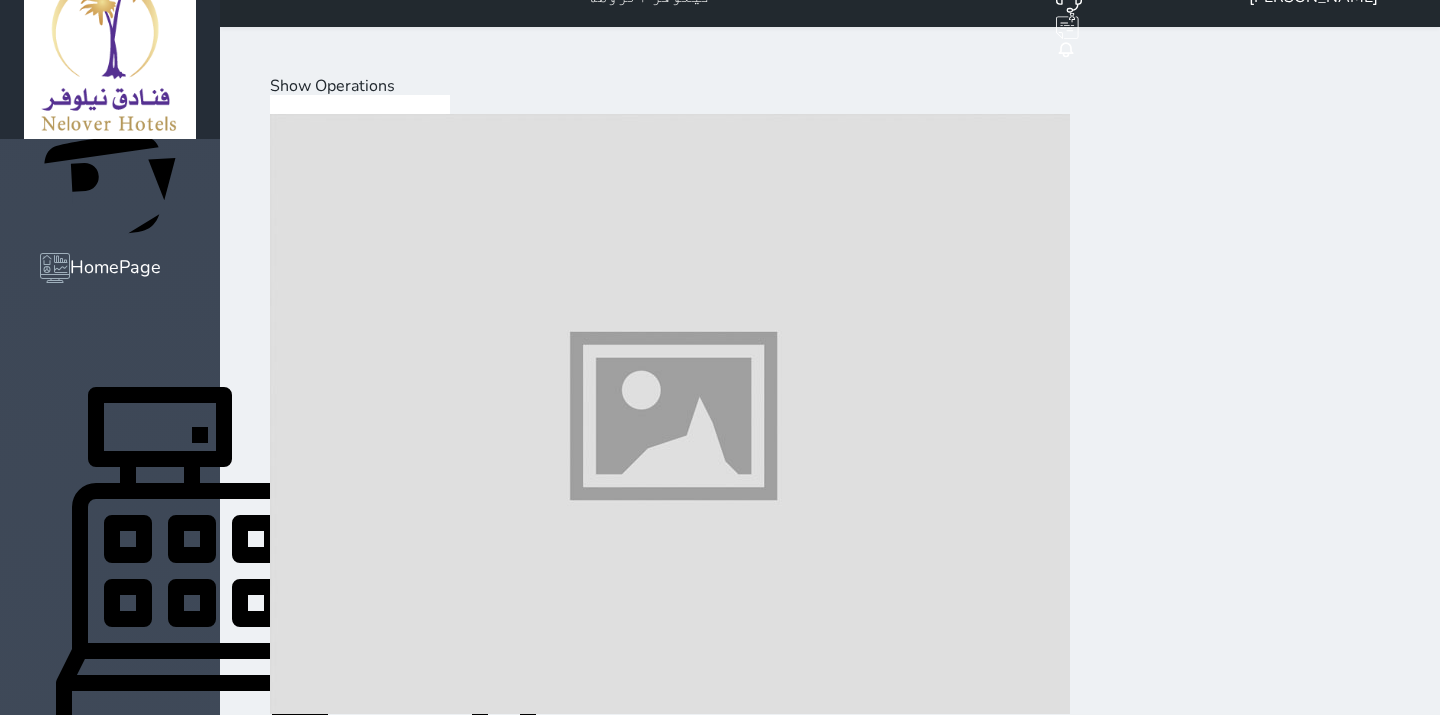 click at bounding box center (670, 1655) 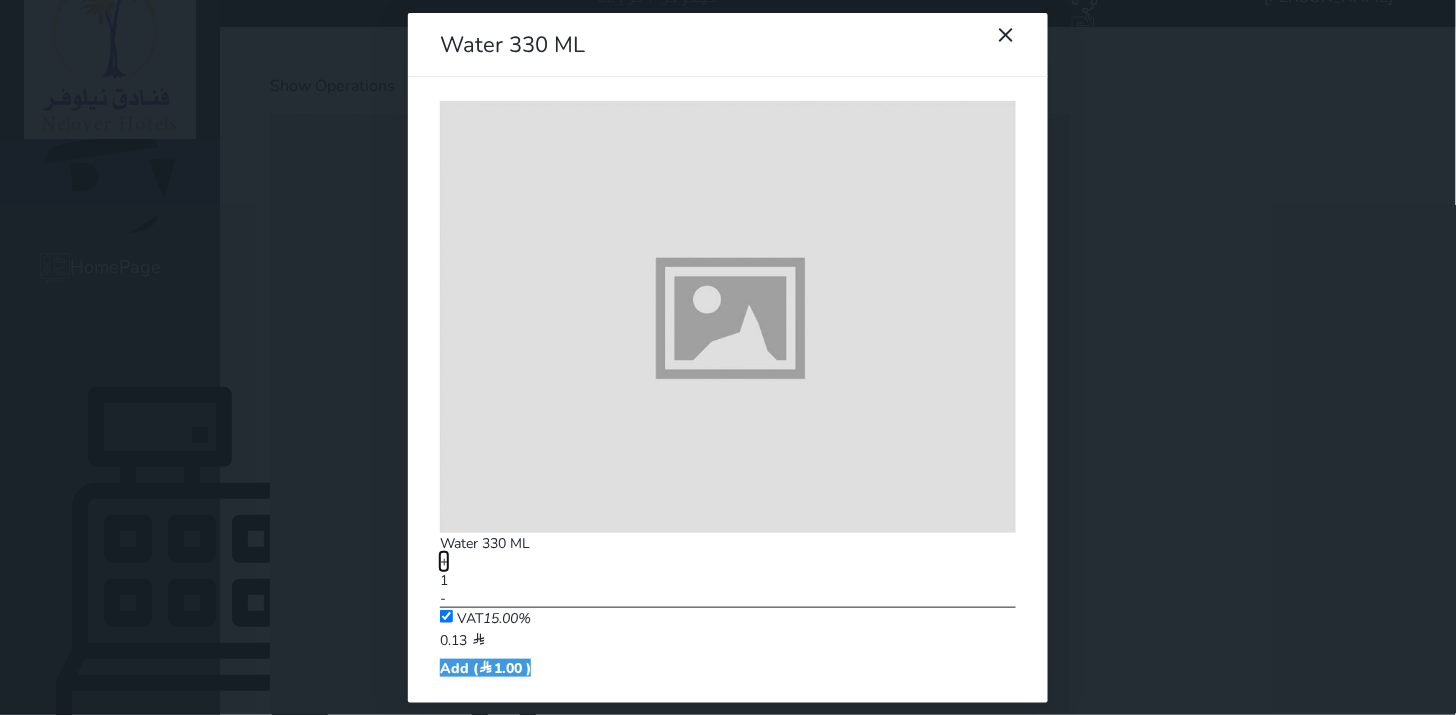 click on "+" at bounding box center (444, 561) 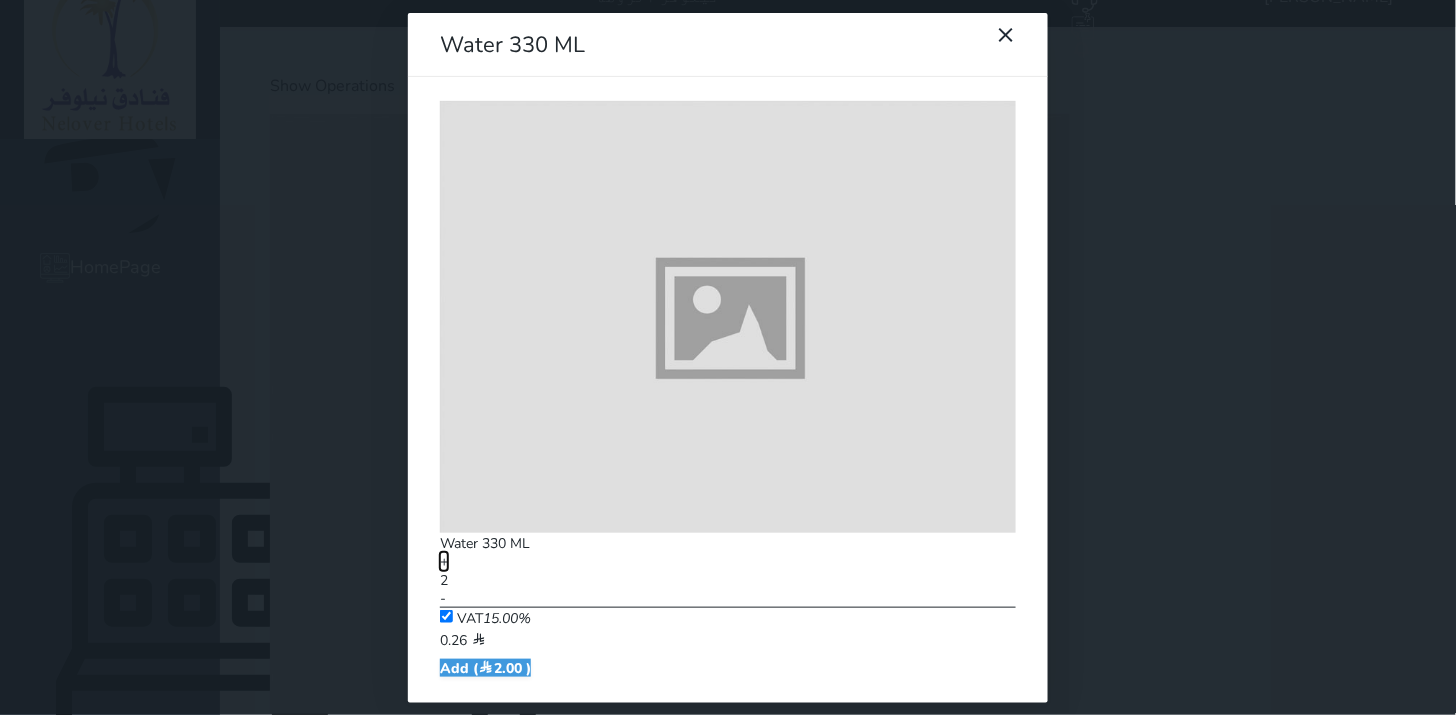 click on "+" at bounding box center (444, 561) 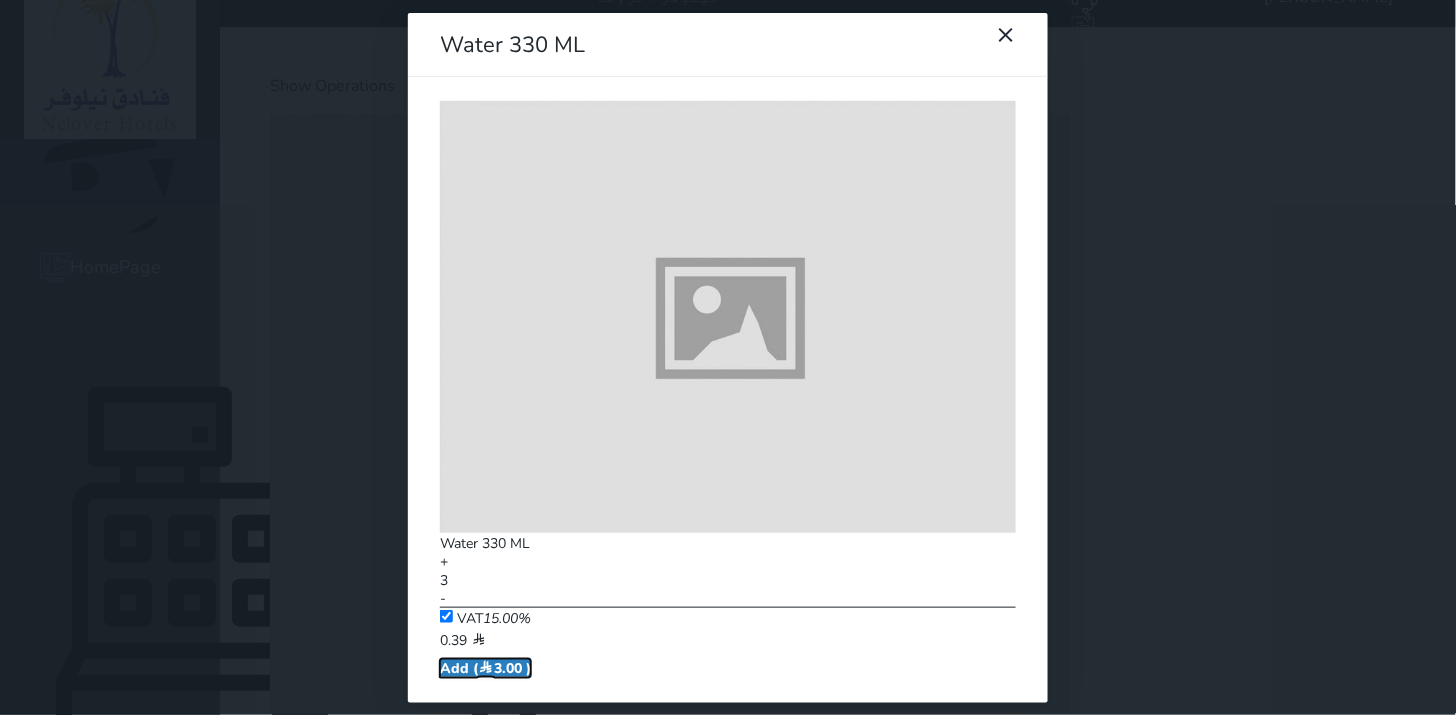 click on "Add  (    3.00 )" at bounding box center (485, 668) 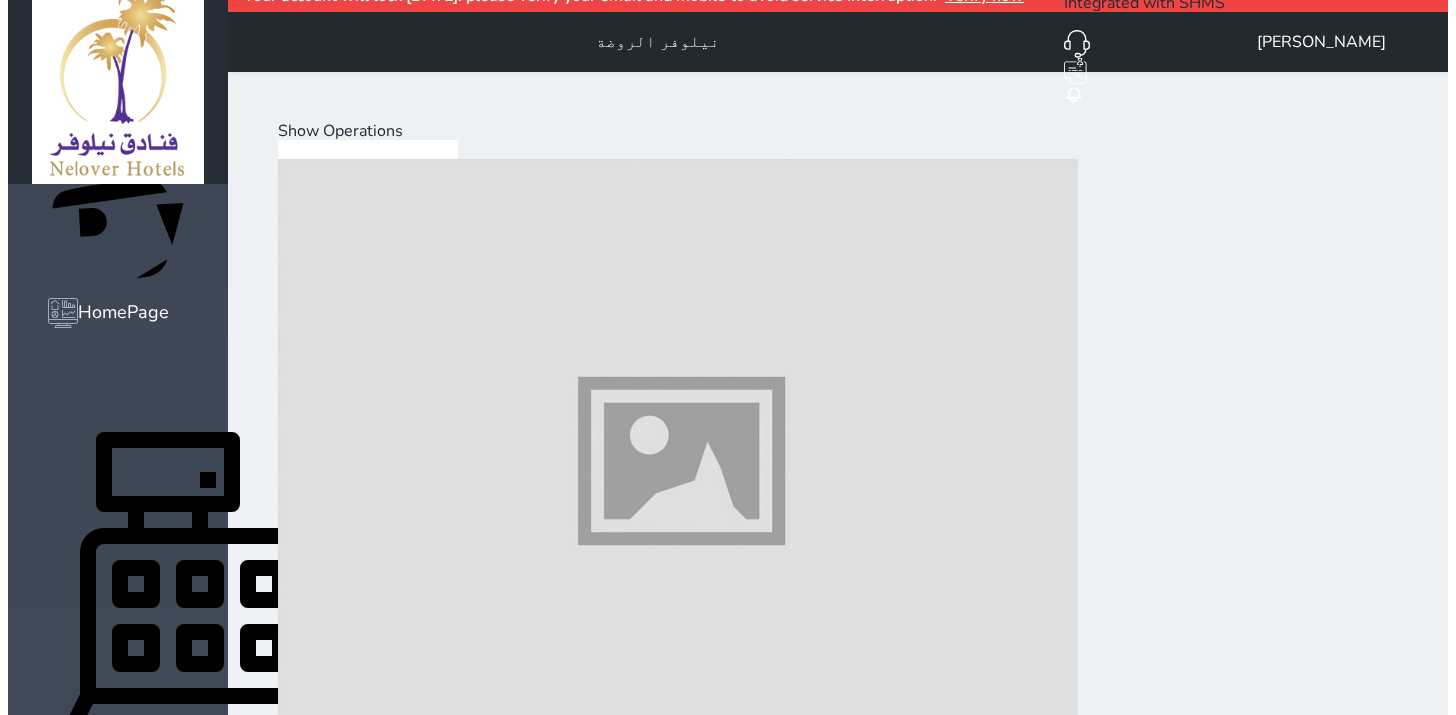scroll, scrollTop: 0, scrollLeft: 0, axis: both 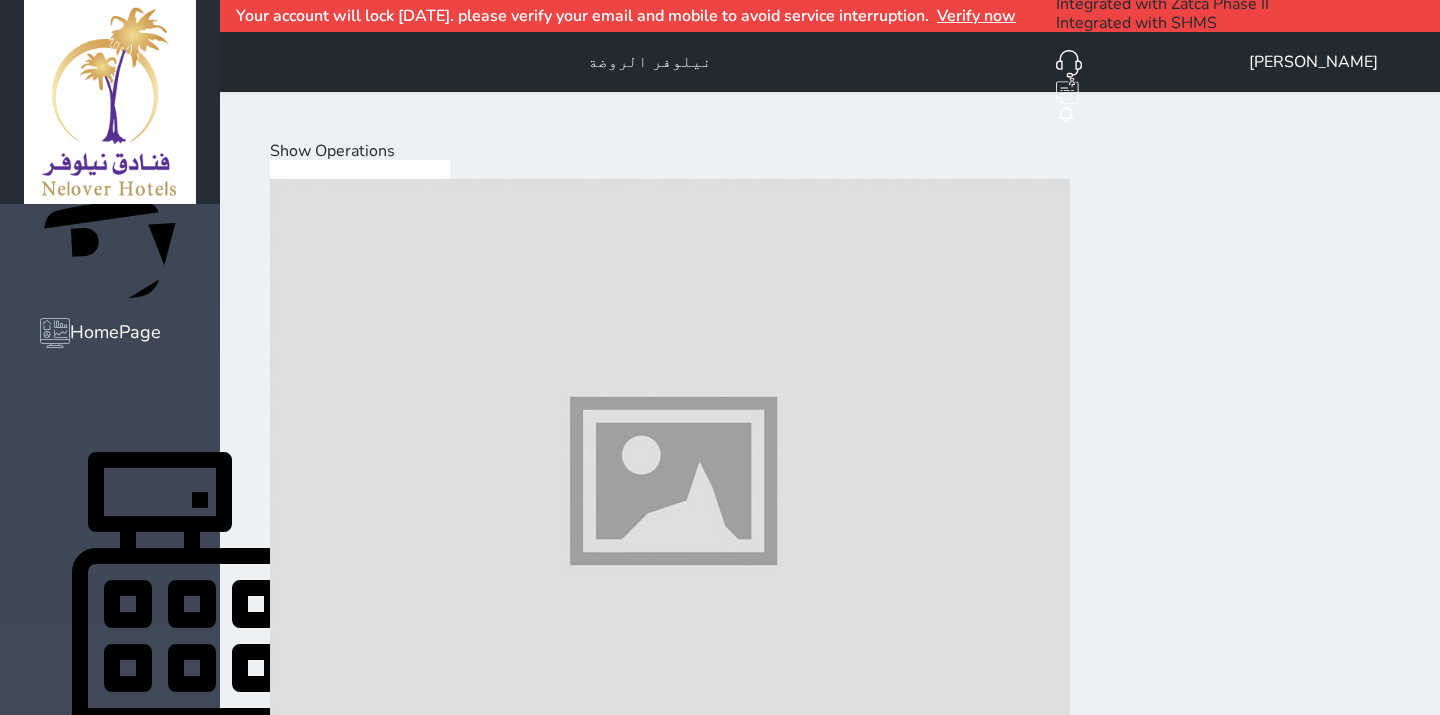 click on "Select Customer" at bounding box center [331, 20095] 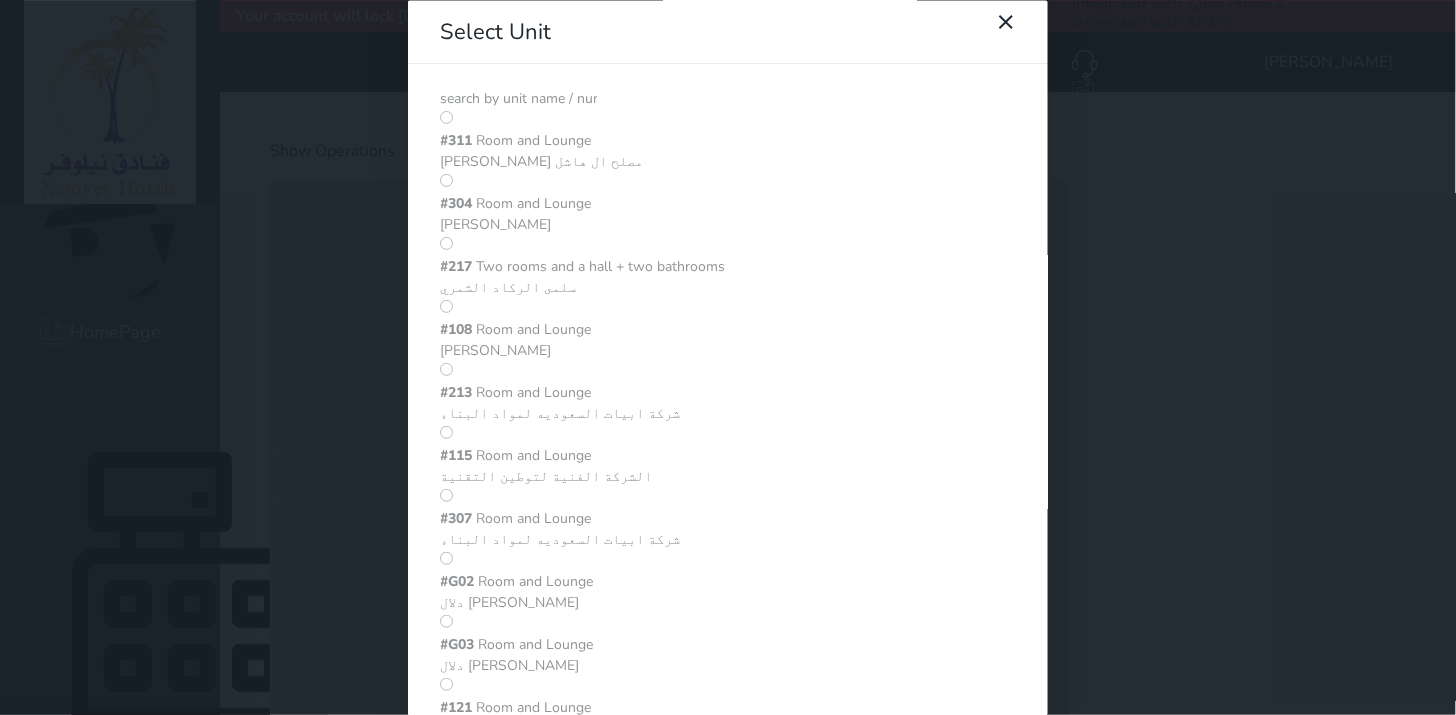 click at bounding box center (518, 99) 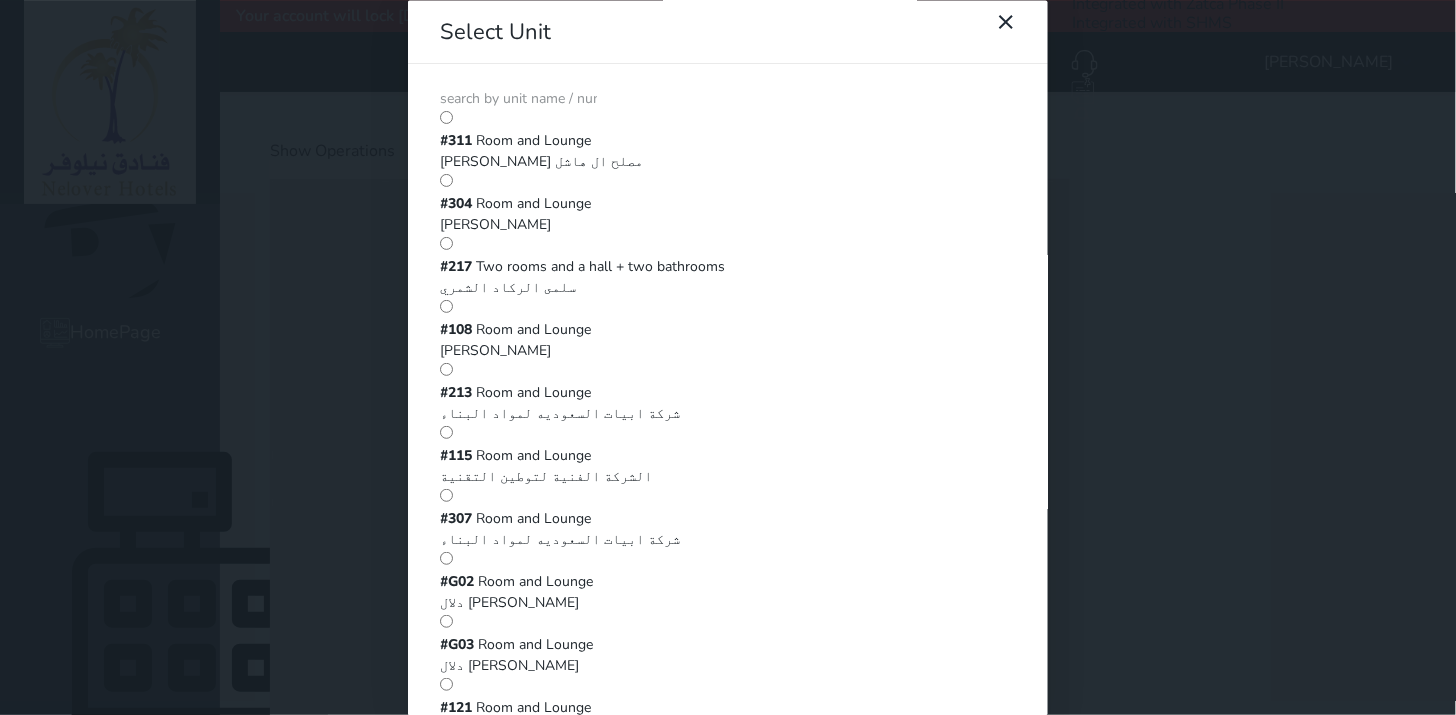 click at bounding box center (518, 99) 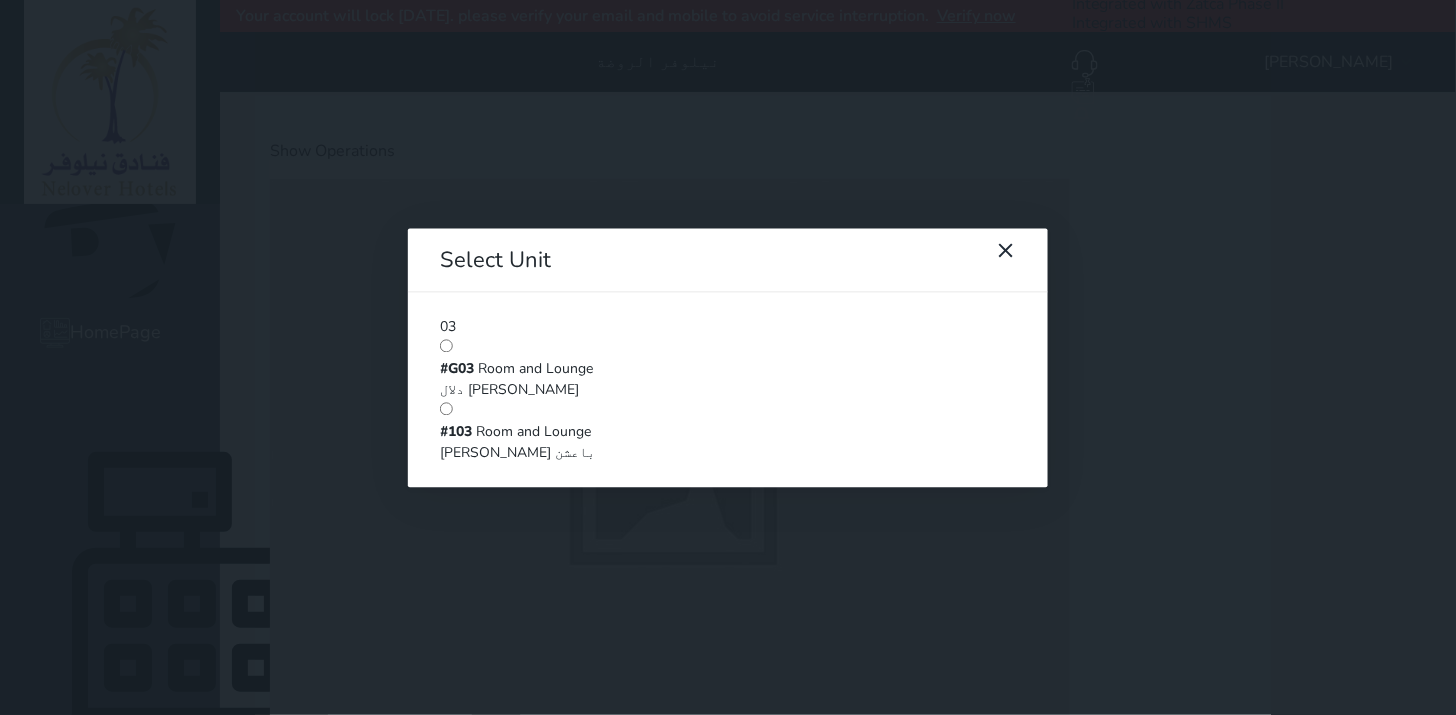 scroll, scrollTop: 0, scrollLeft: 0, axis: both 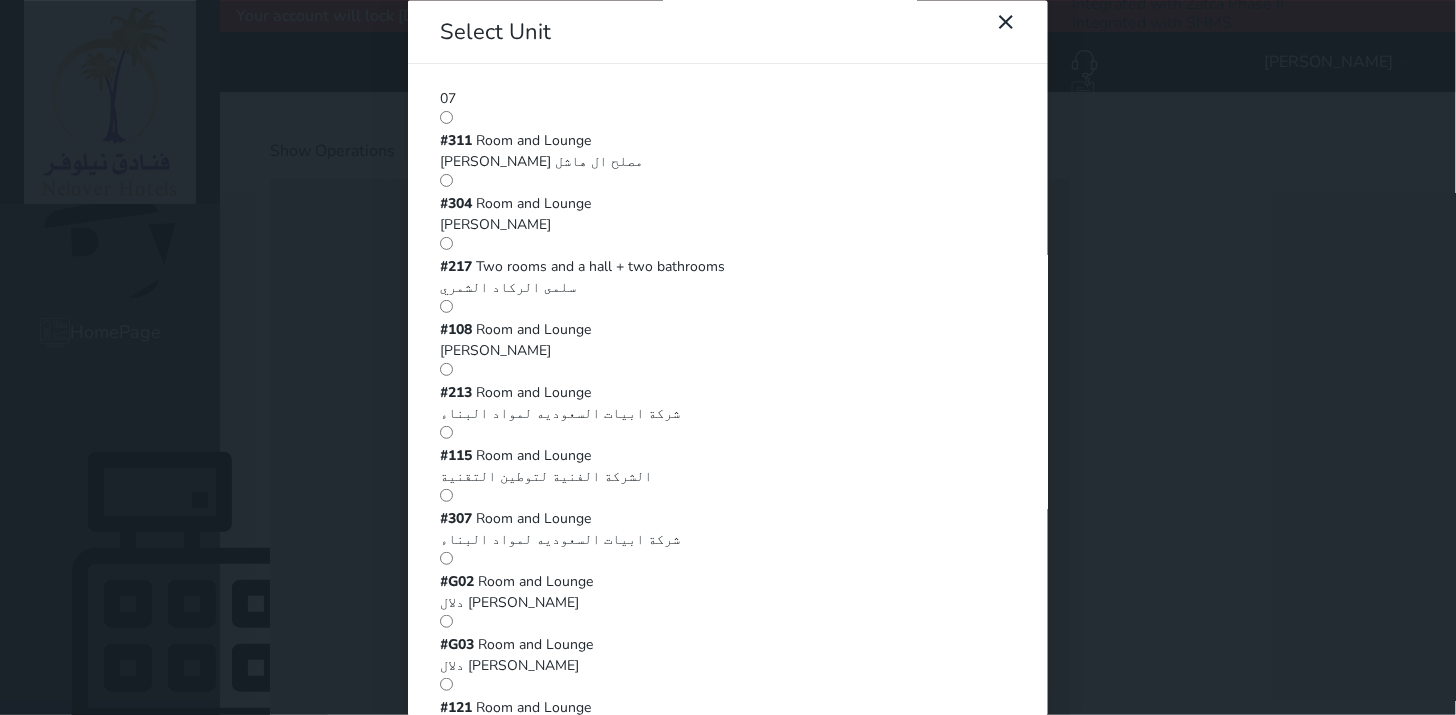 type on "0" 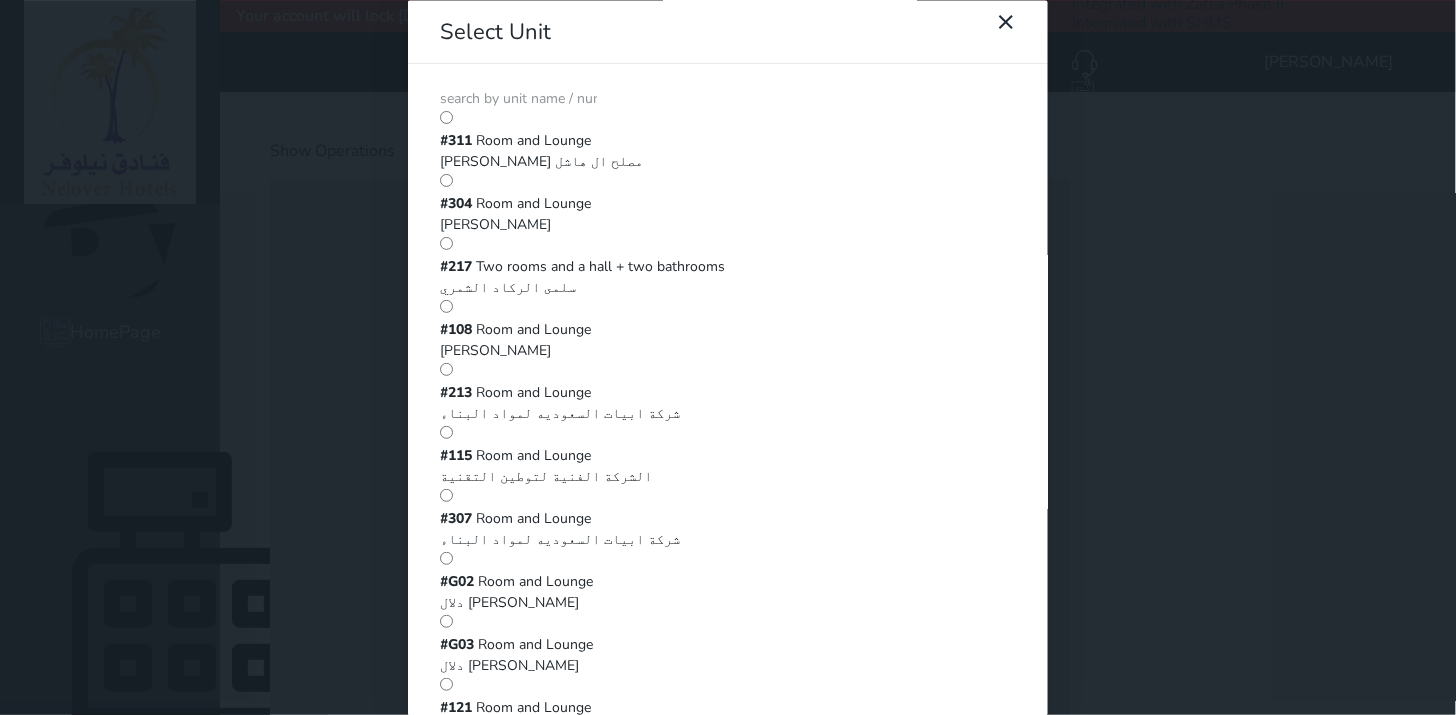 click at bounding box center (518, 99) 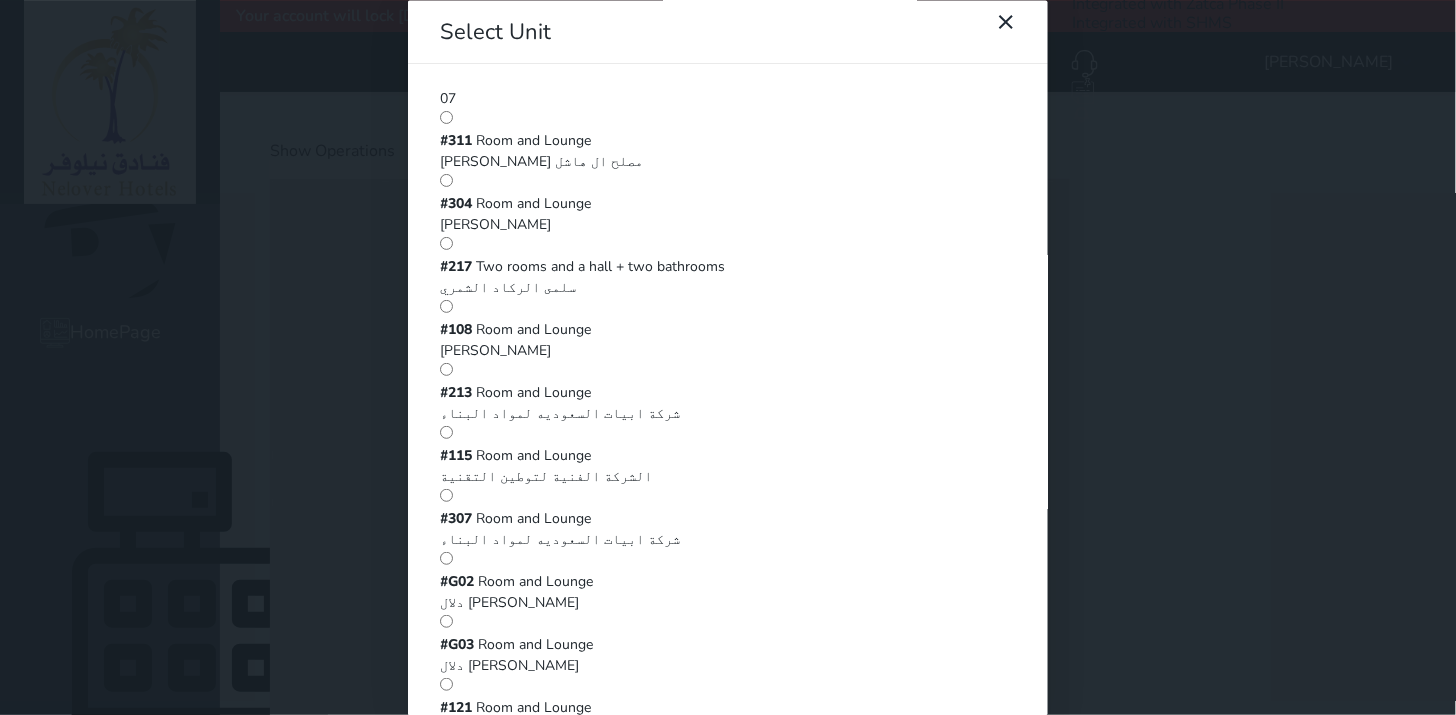 type on "0" 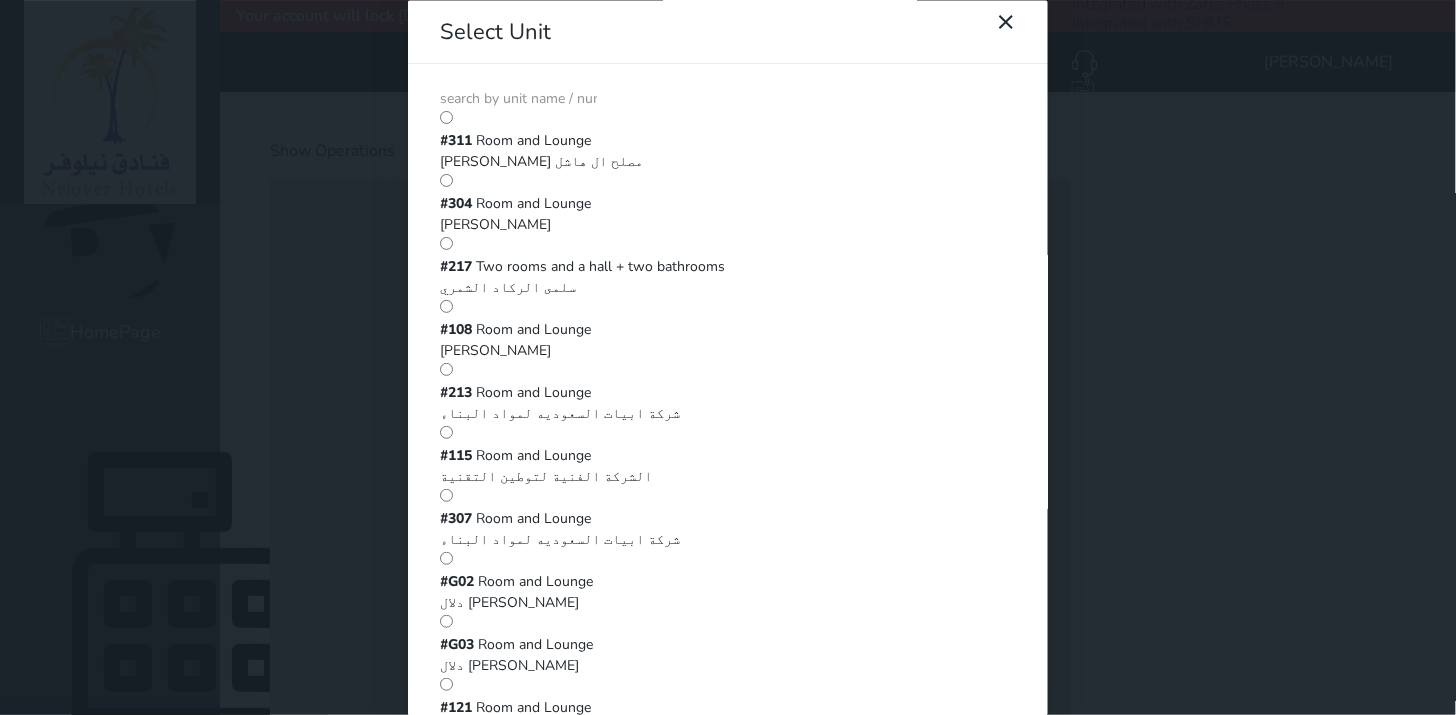 click at bounding box center (518, 99) 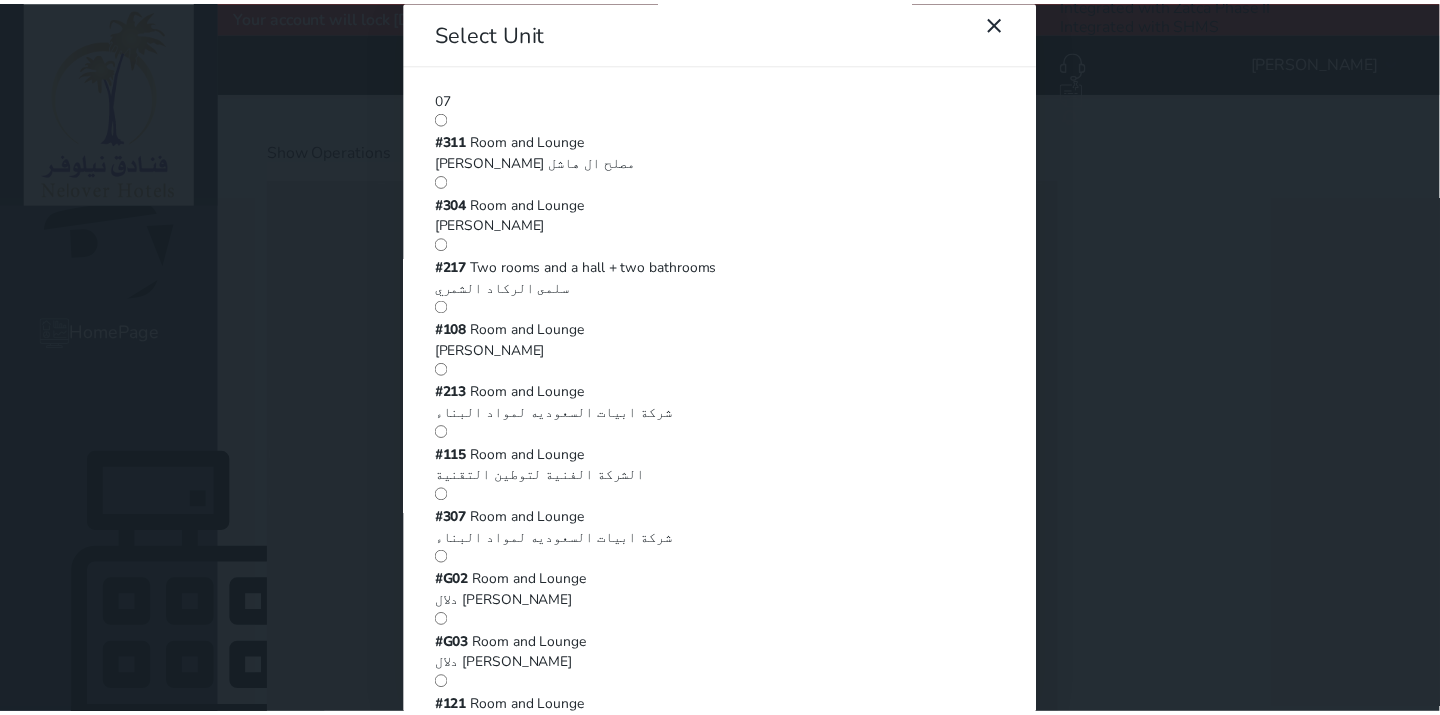 scroll, scrollTop: 1222, scrollLeft: 0, axis: vertical 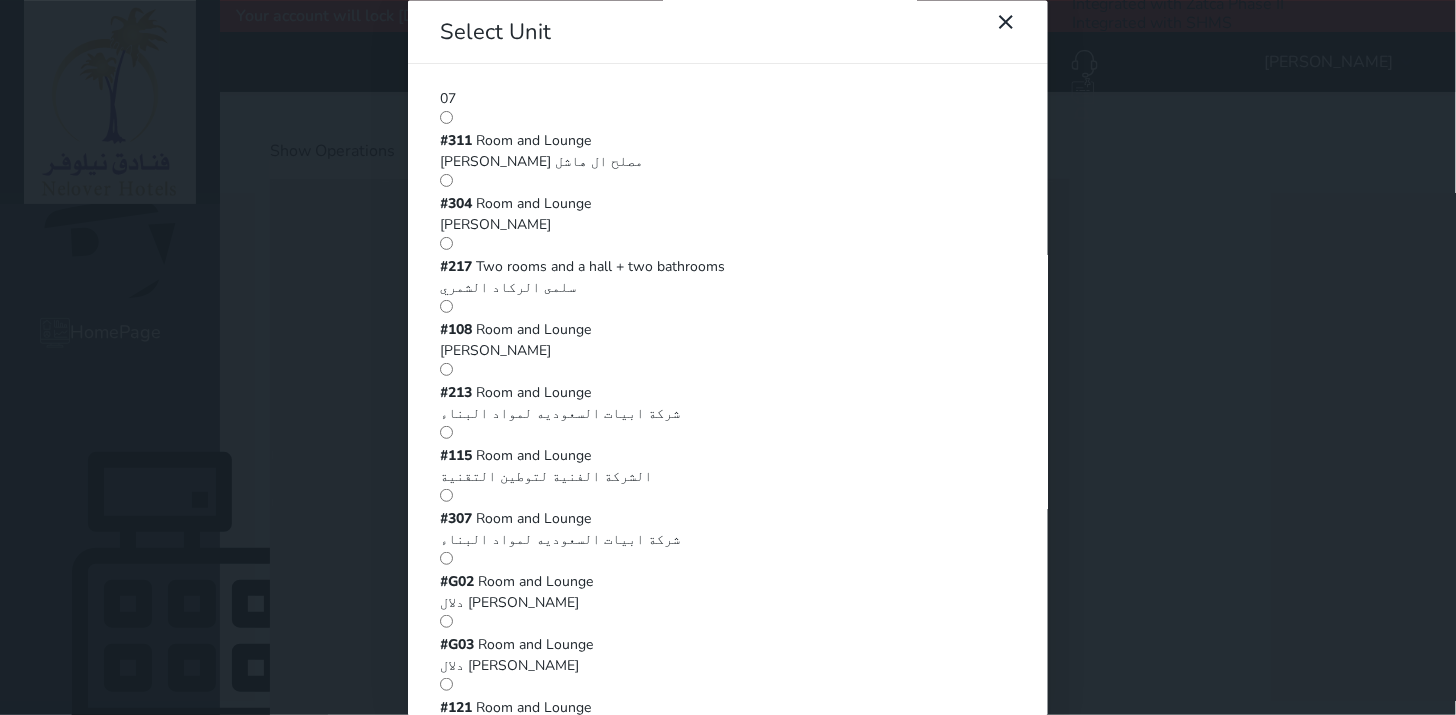 type on "07" 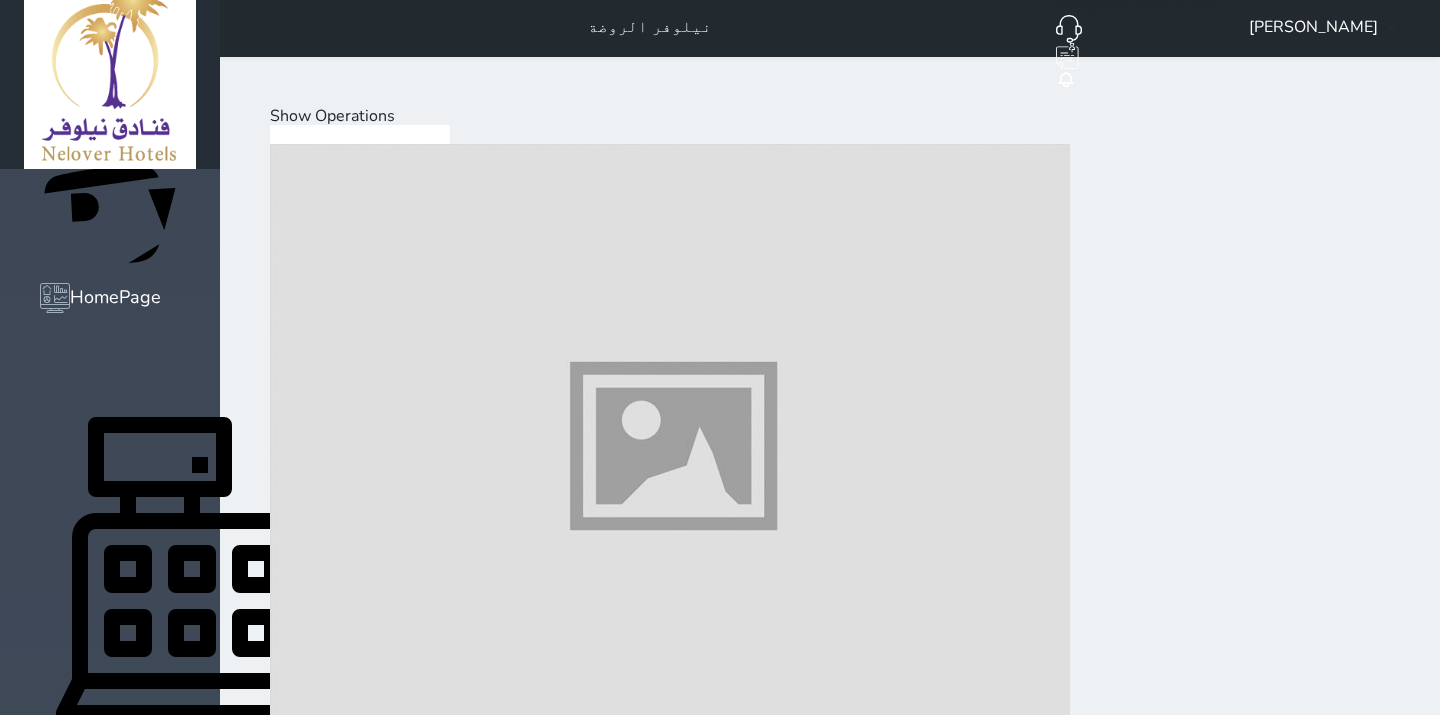 scroll, scrollTop: 65, scrollLeft: 0, axis: vertical 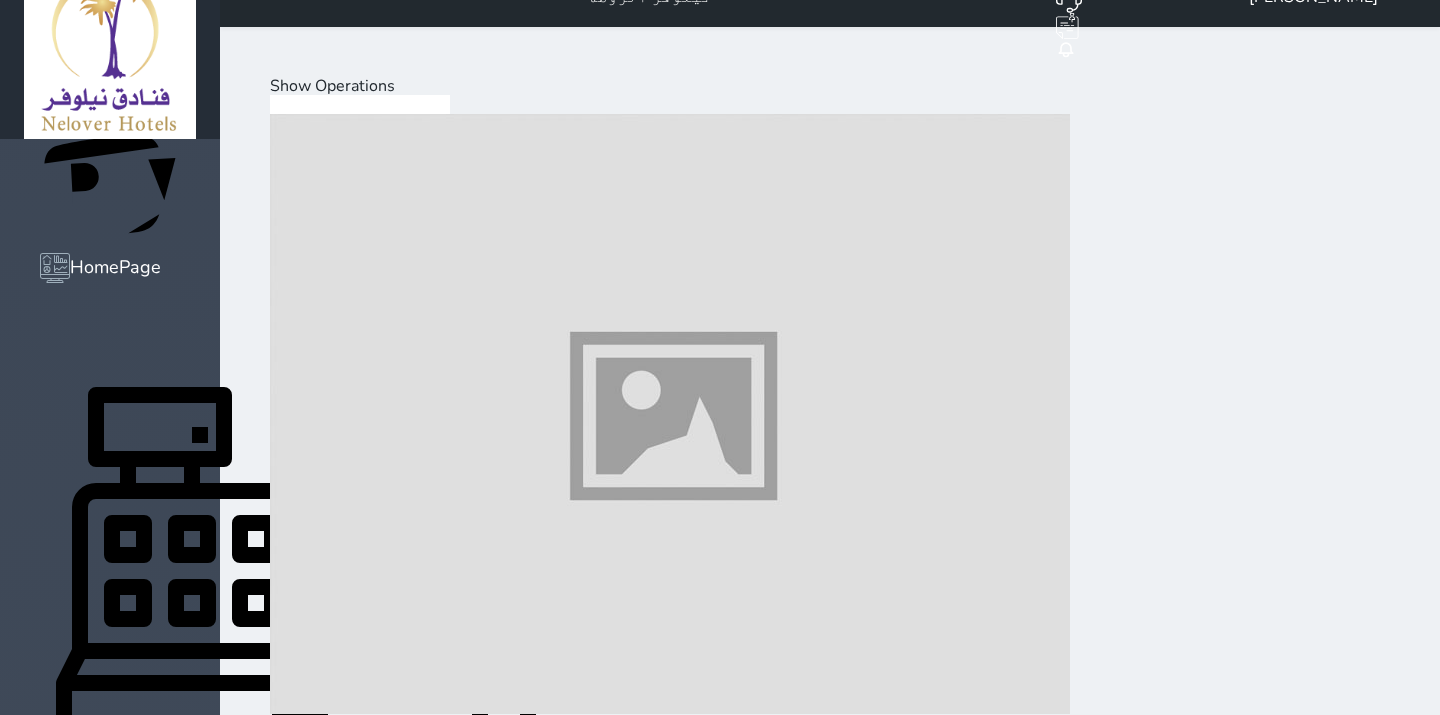 click on "Load on reservation (3.00  )" at bounding box center [379, 20303] 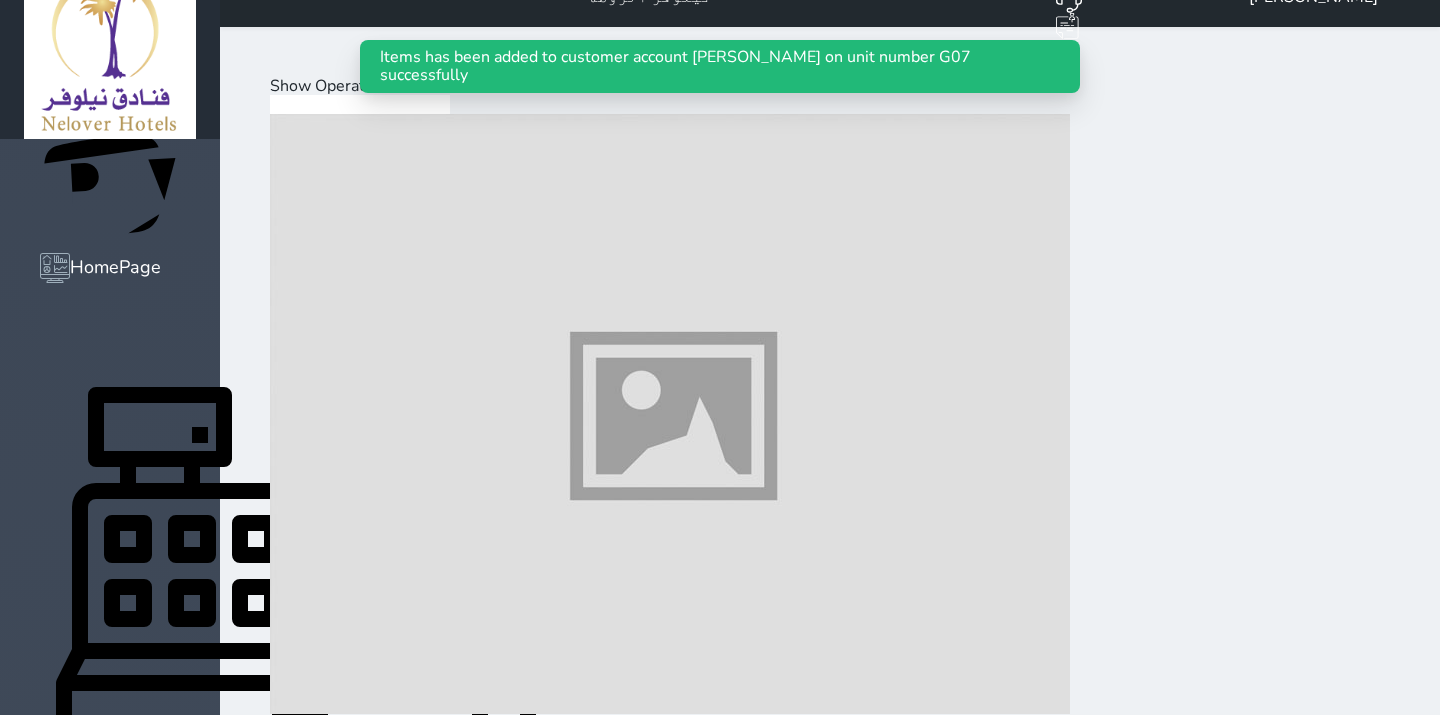 click on "Show Operations" at bounding box center (332, 86) 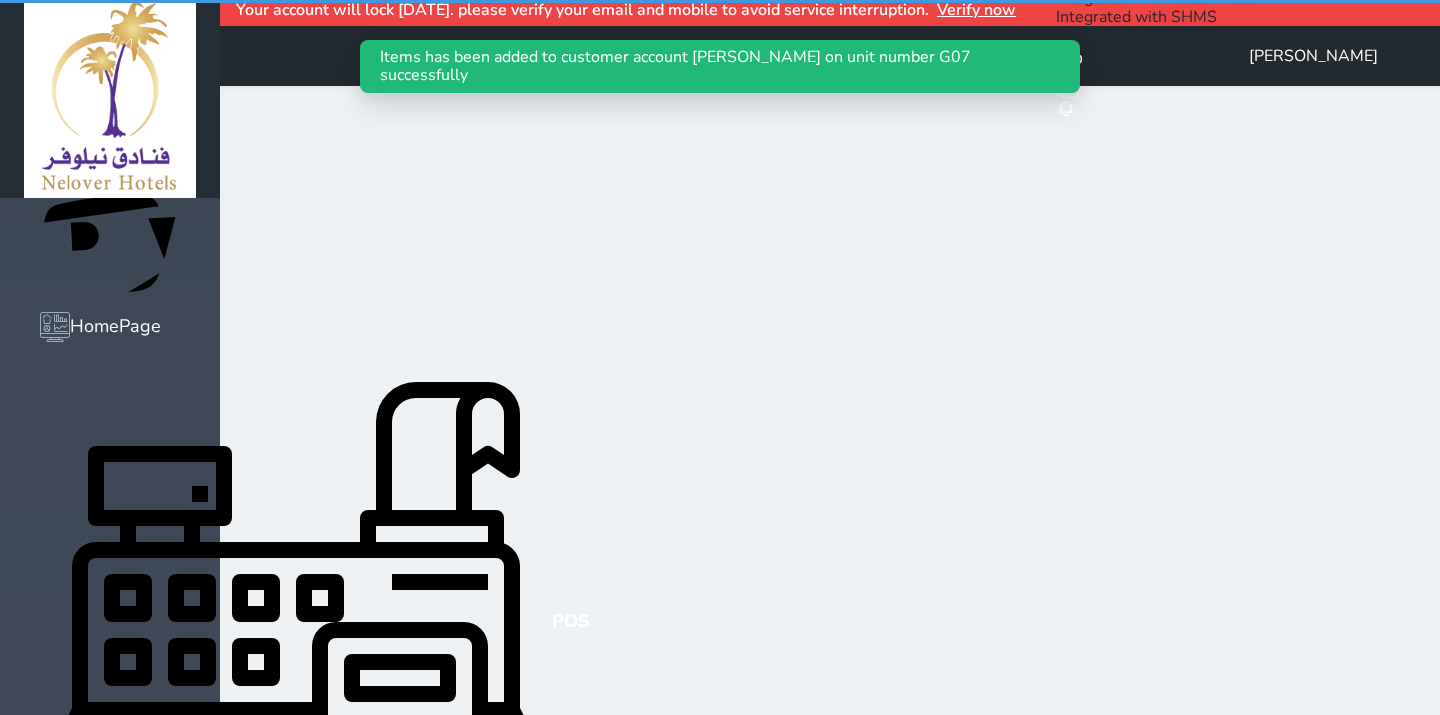 scroll, scrollTop: 0, scrollLeft: 0, axis: both 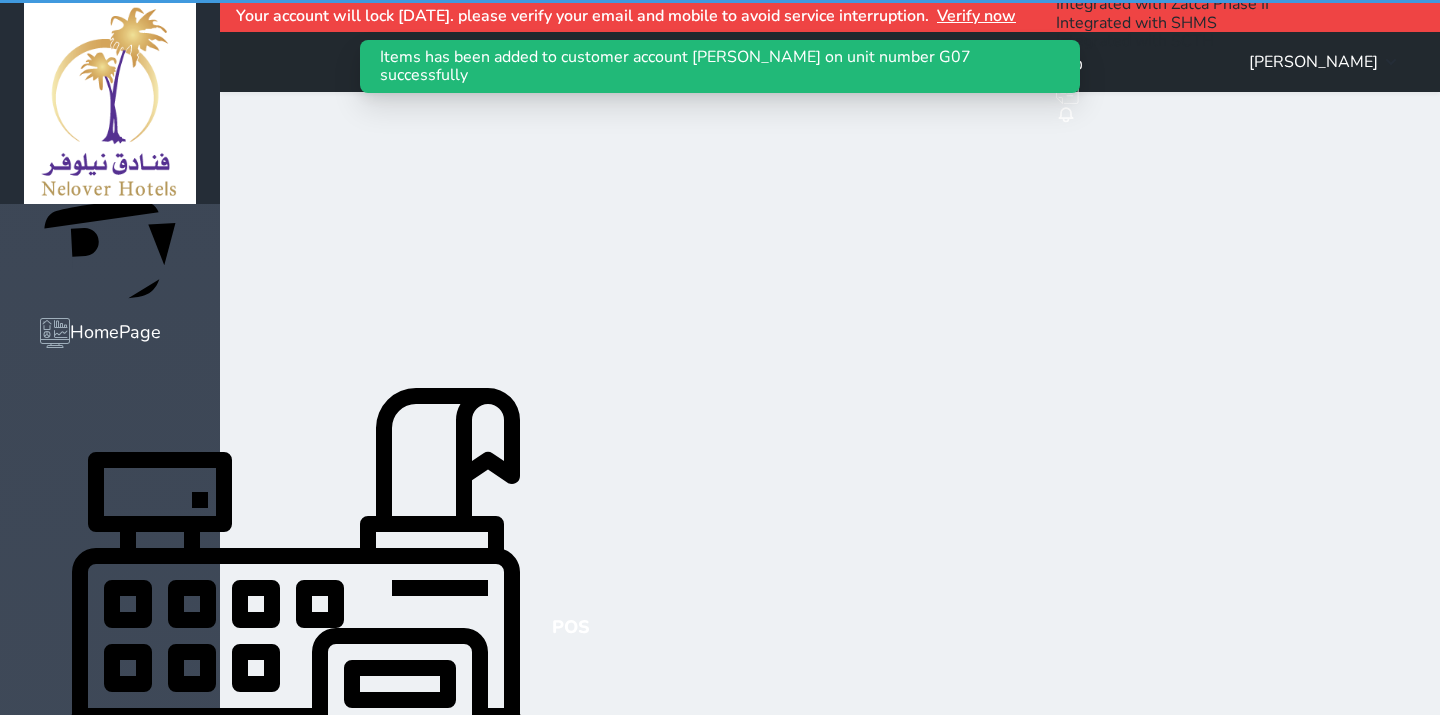select on "invoice" 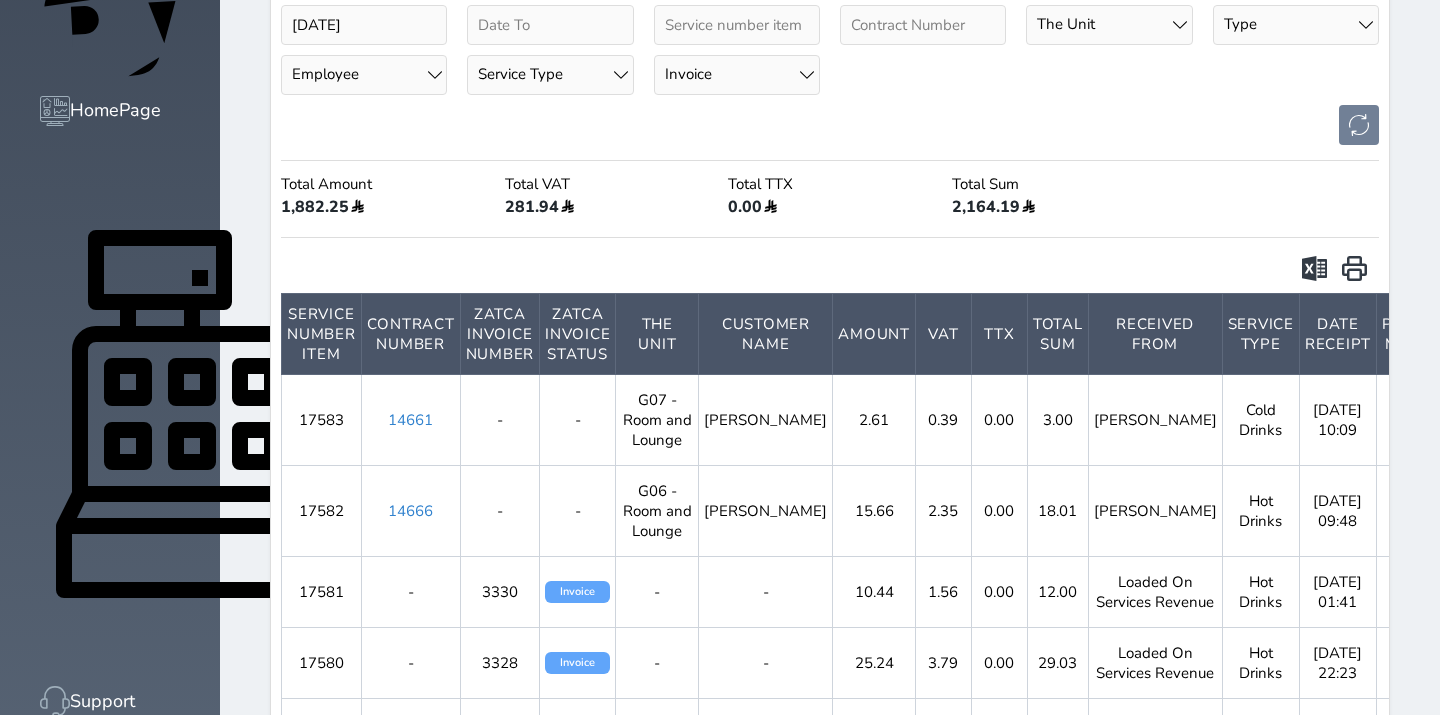 scroll, scrollTop: 111, scrollLeft: 0, axis: vertical 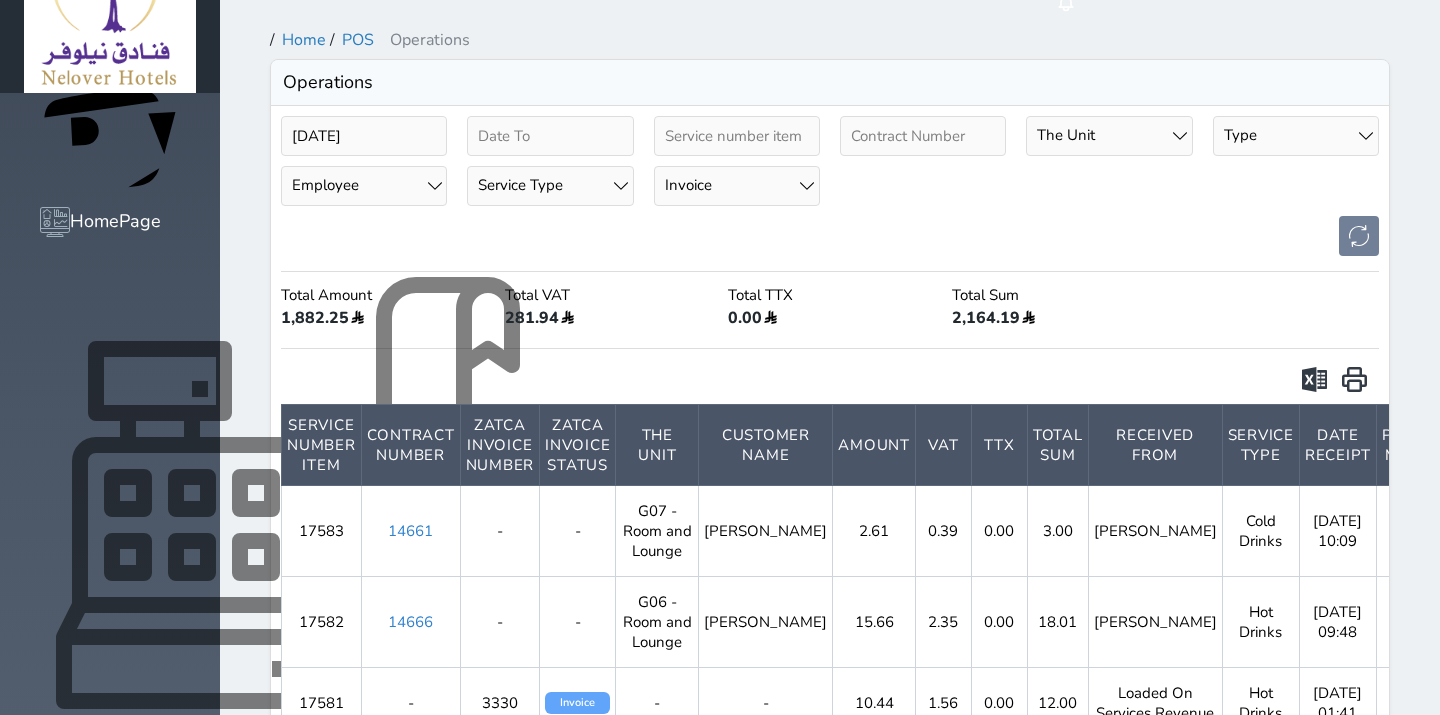 click 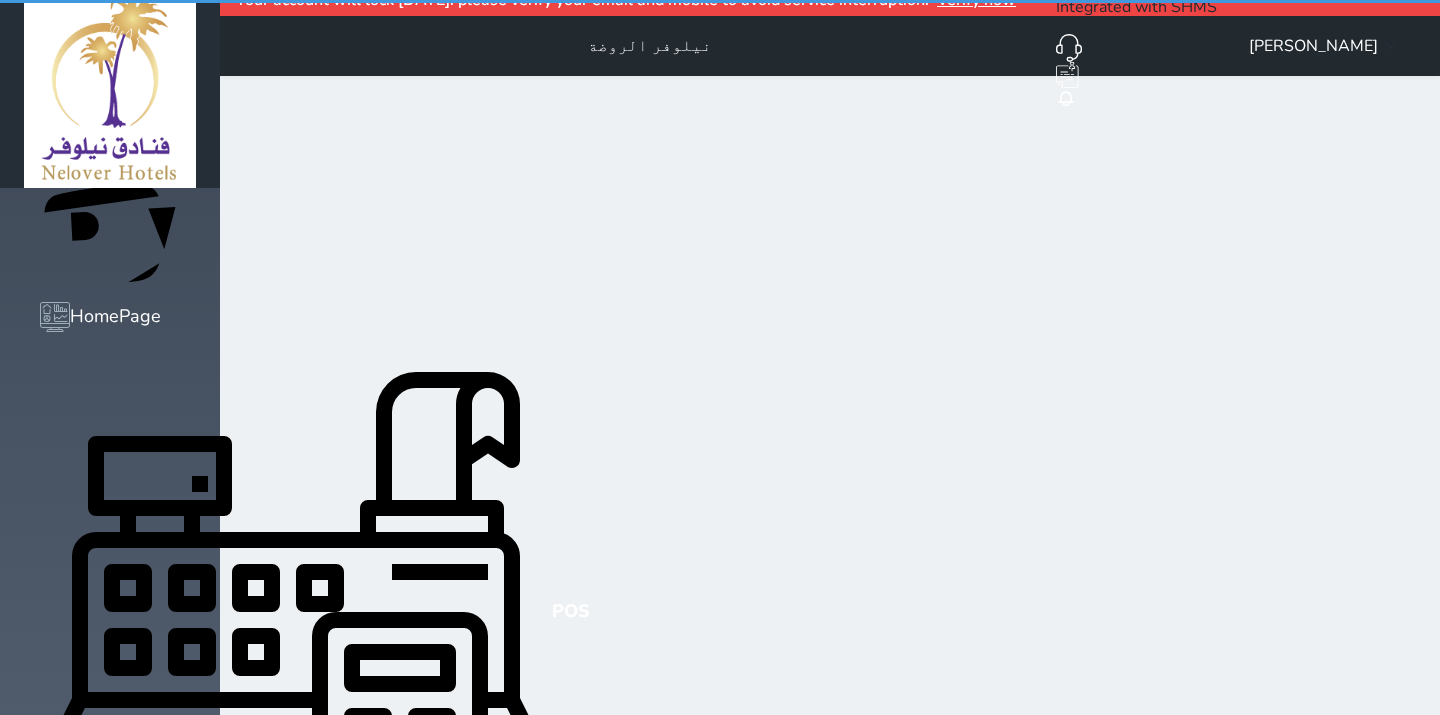 scroll, scrollTop: 0, scrollLeft: 0, axis: both 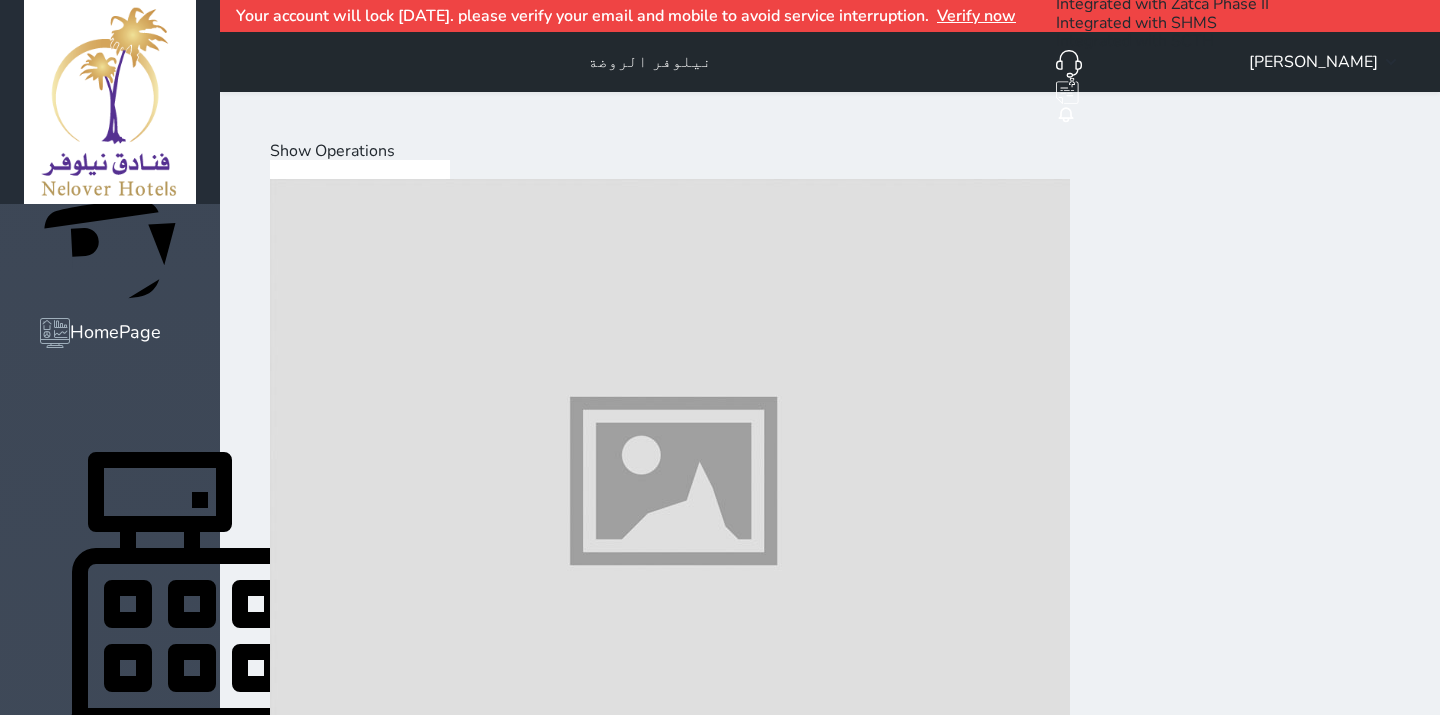 click at bounding box center (670, 1099) 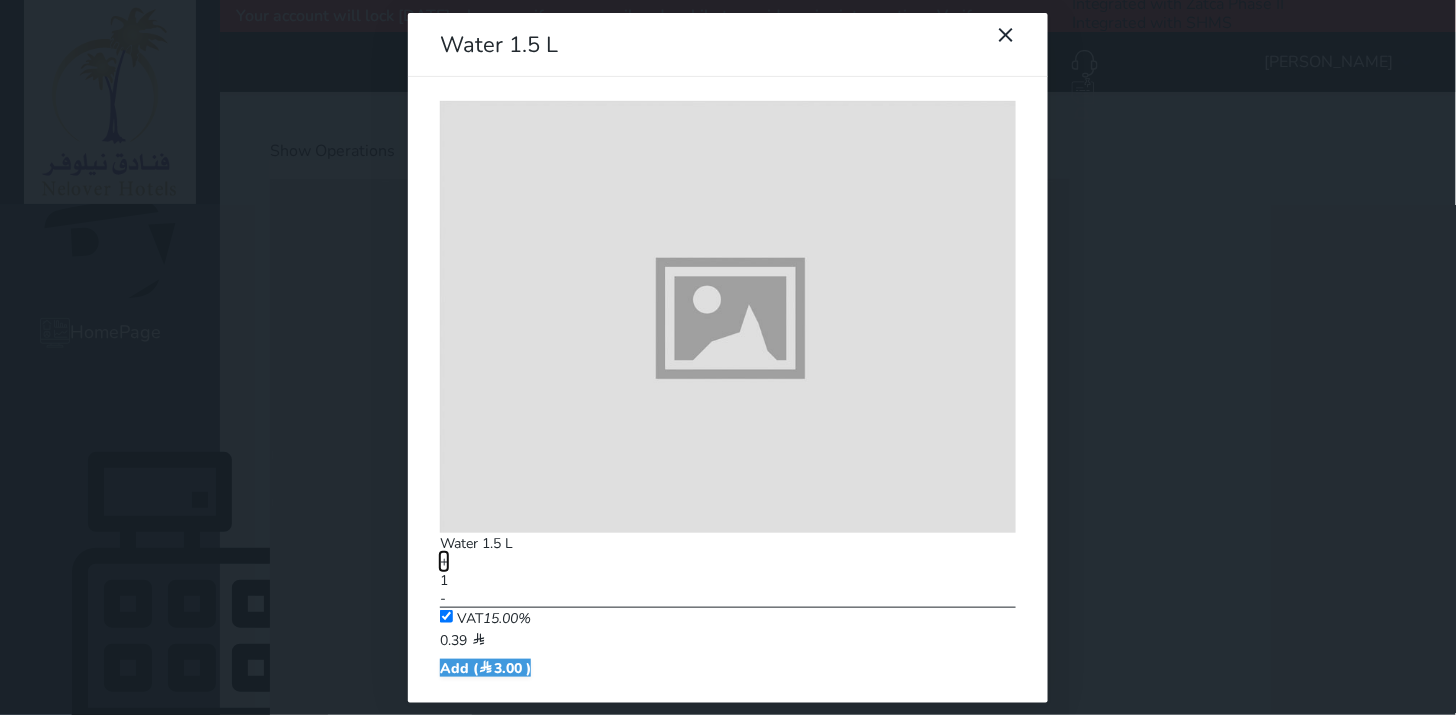 click on "+" at bounding box center [444, 561] 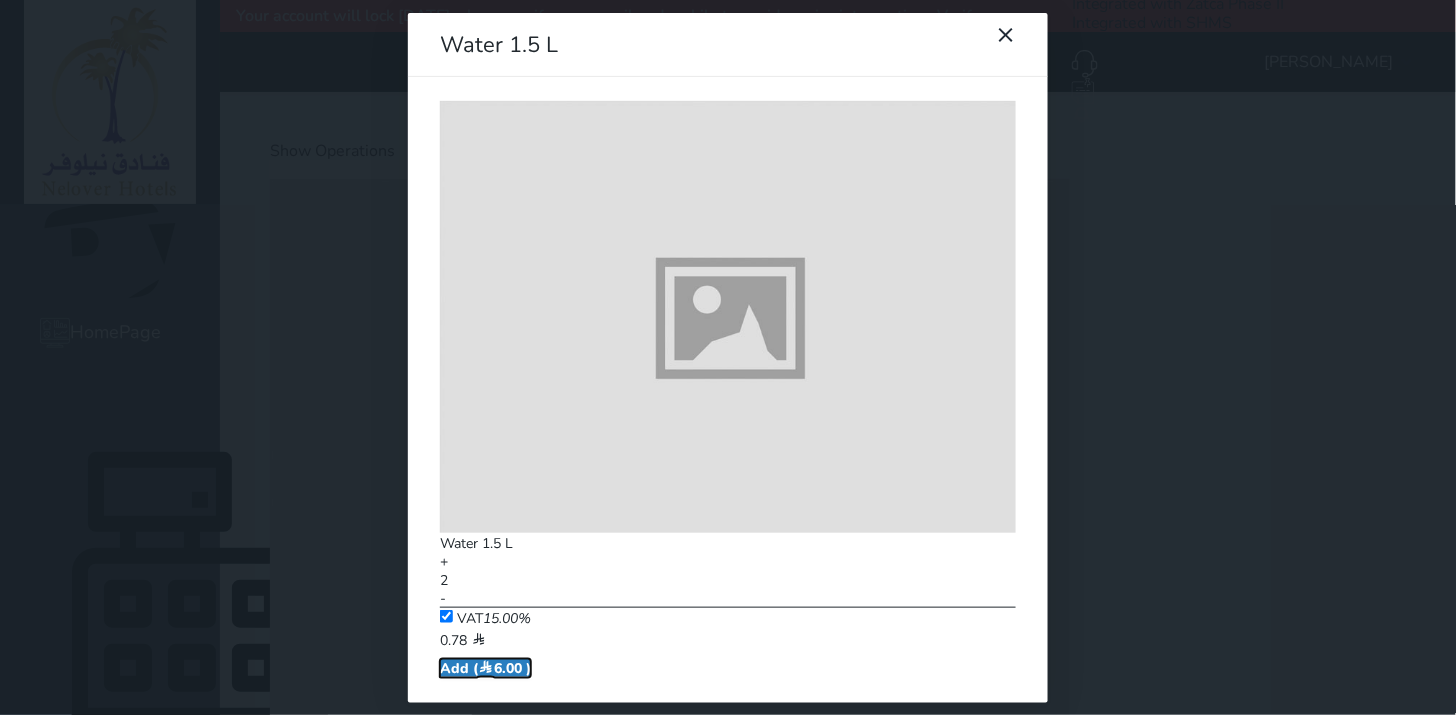 click at bounding box center [486, 668] 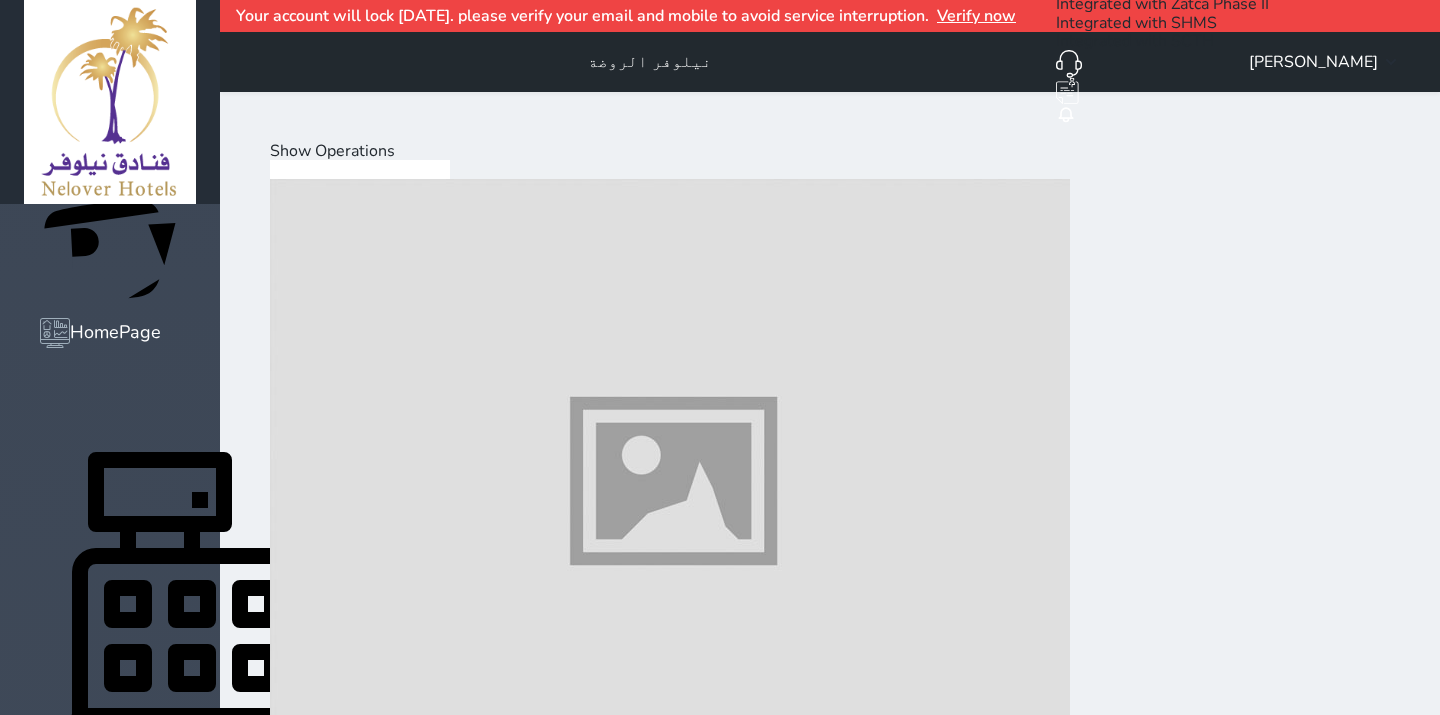 click at bounding box center [505, 664] 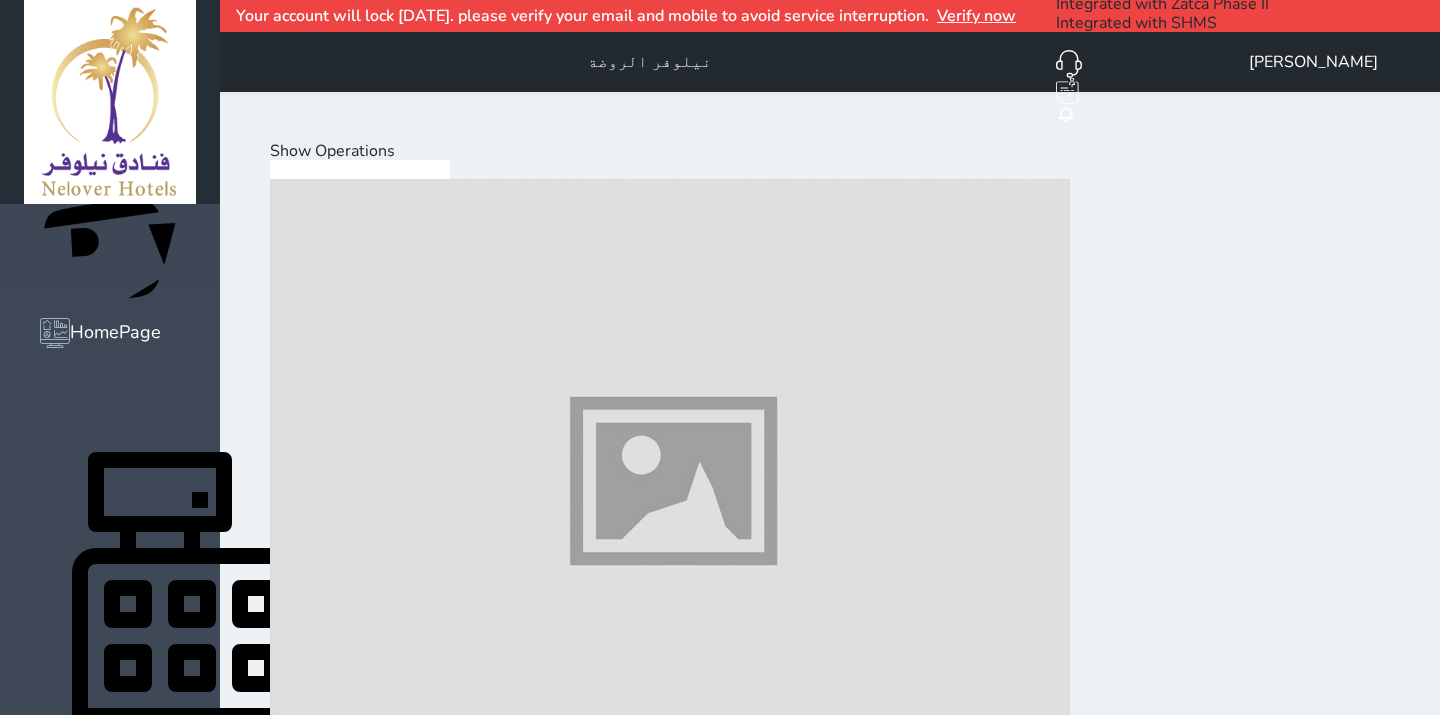 click at bounding box center (271, 20238) 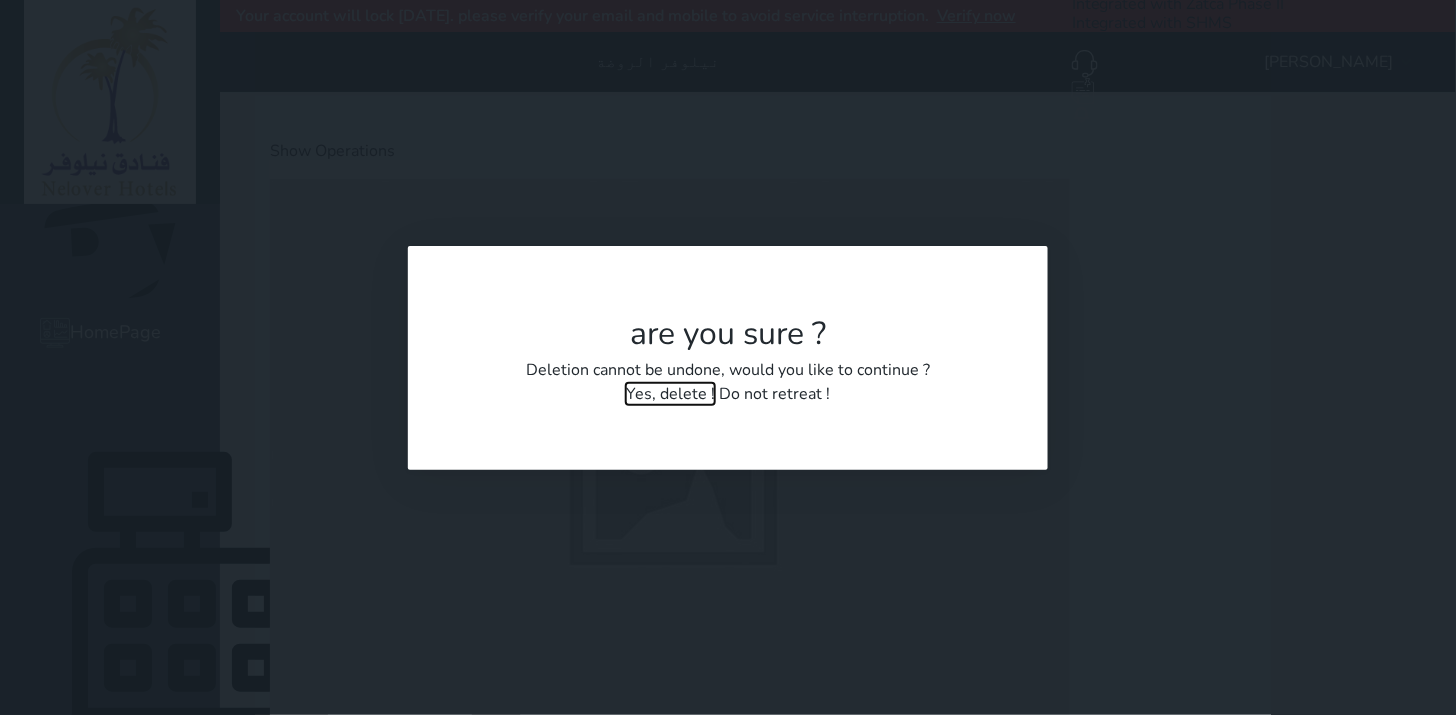 click on "Yes, delete !" at bounding box center [670, 394] 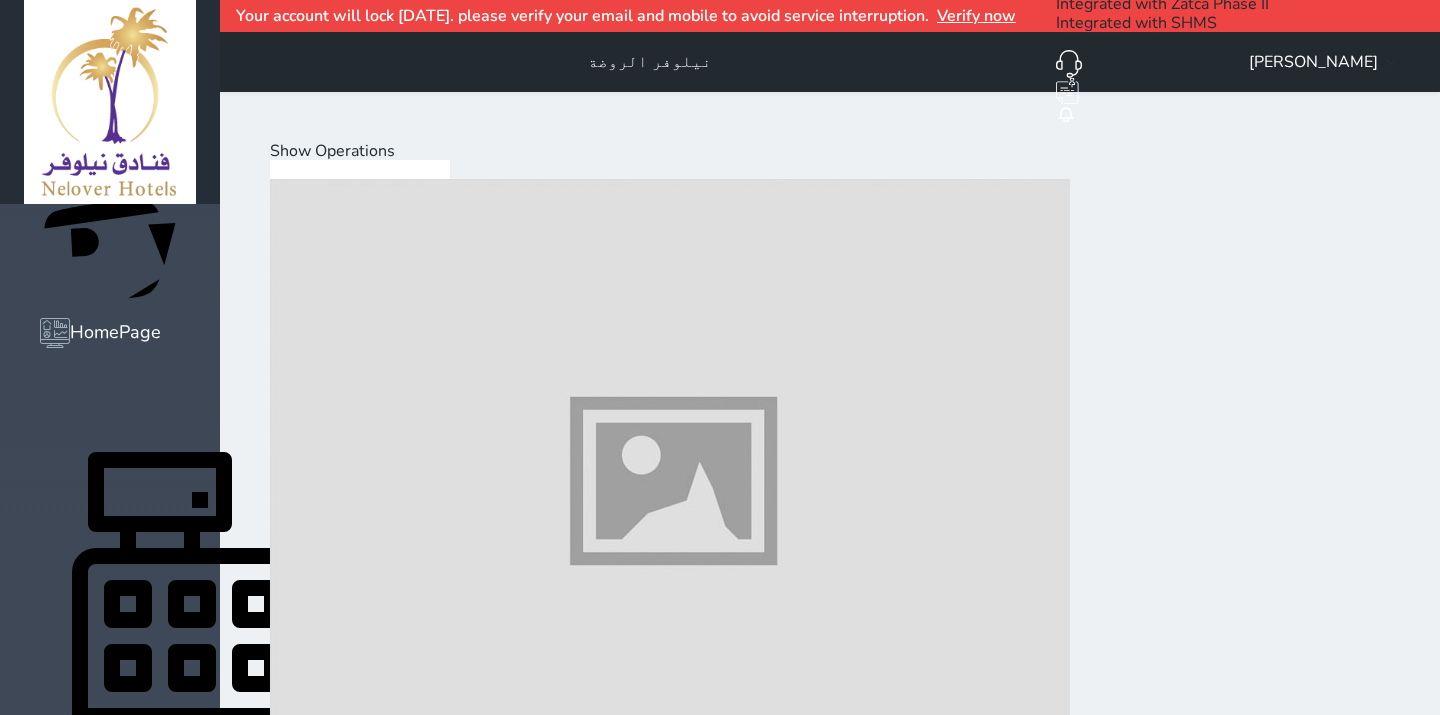 click on "Select Customer" at bounding box center (331, 20095) 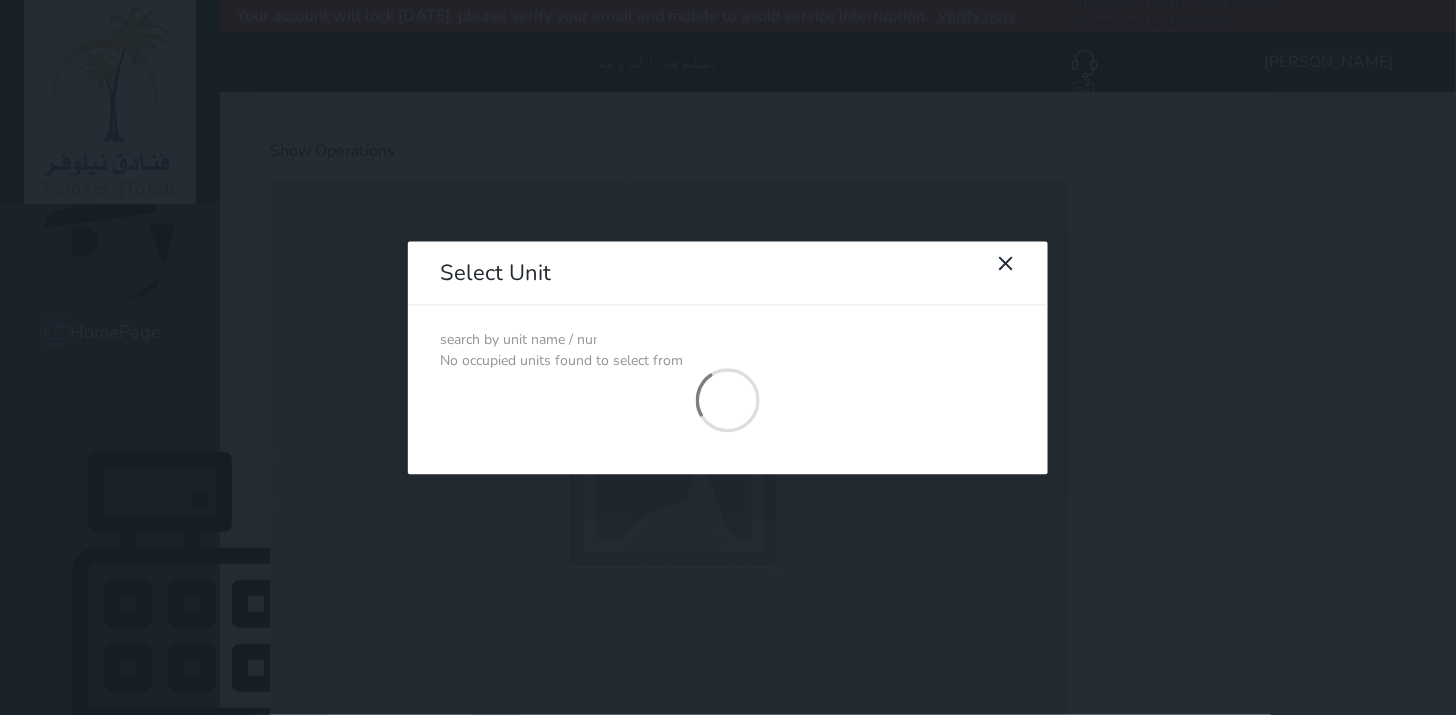 click at bounding box center (518, 340) 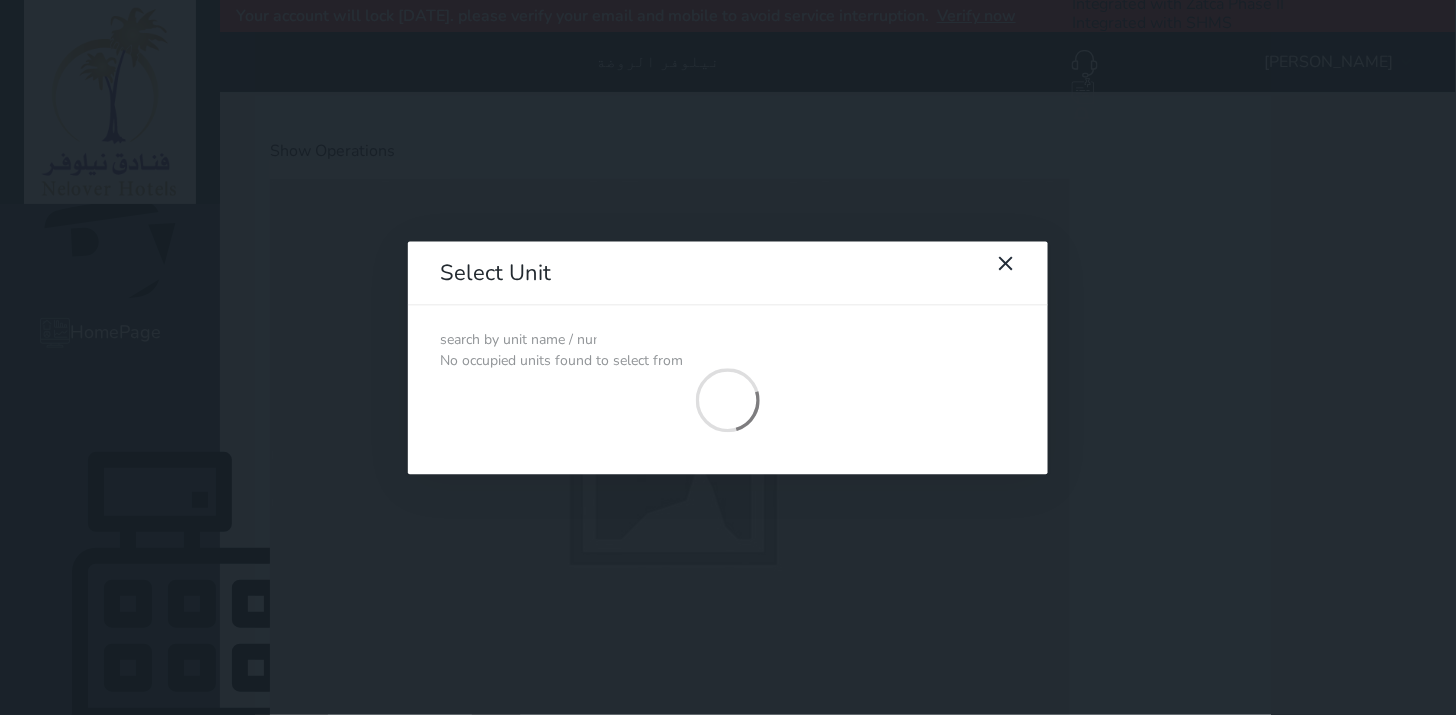 click at bounding box center [518, 340] 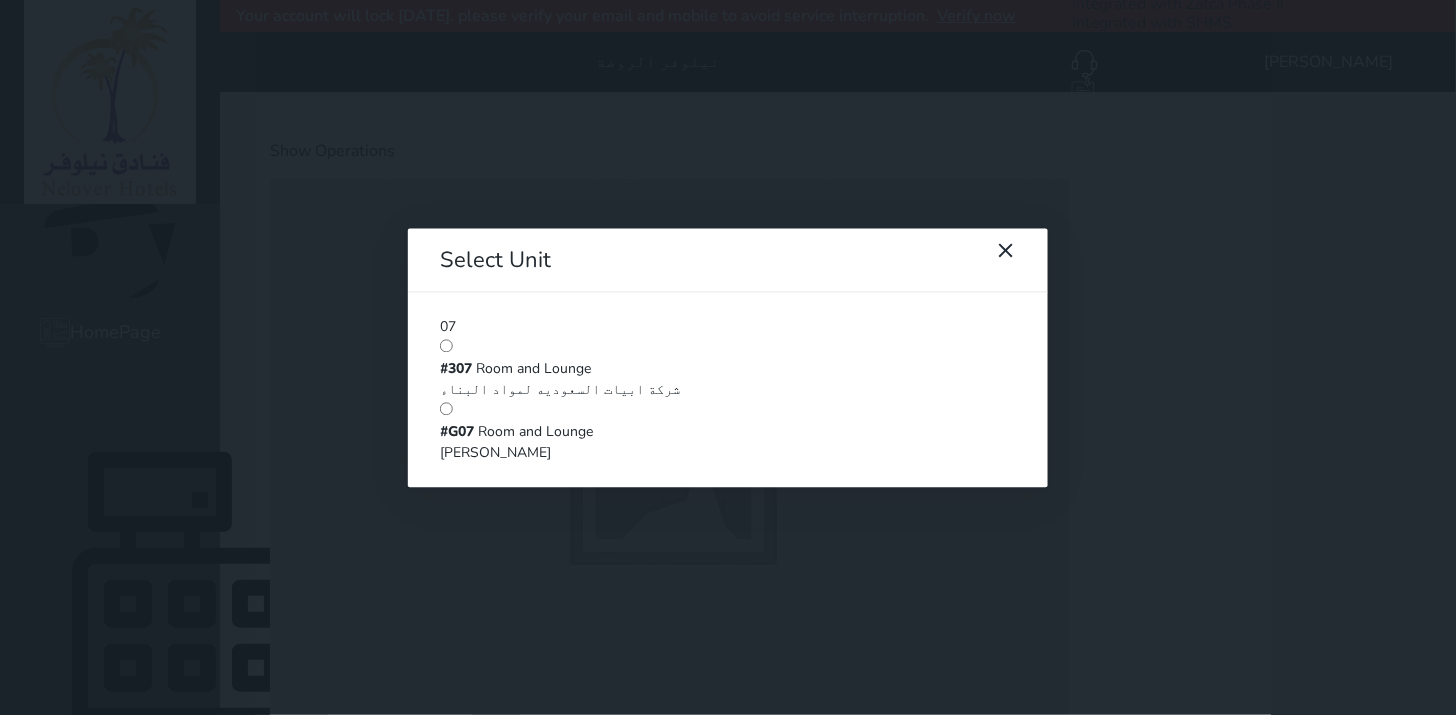 type on "07" 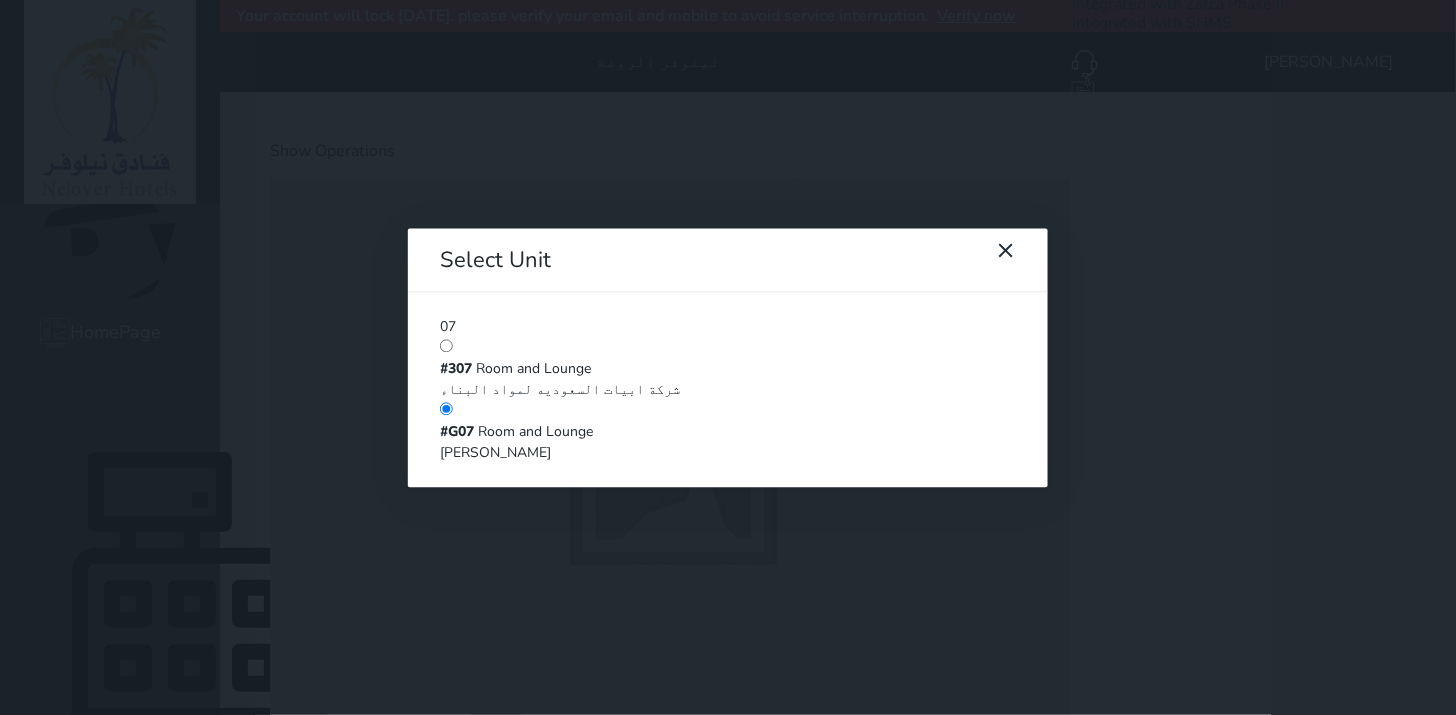 click on "[PERSON_NAME]" at bounding box center [728, 452] 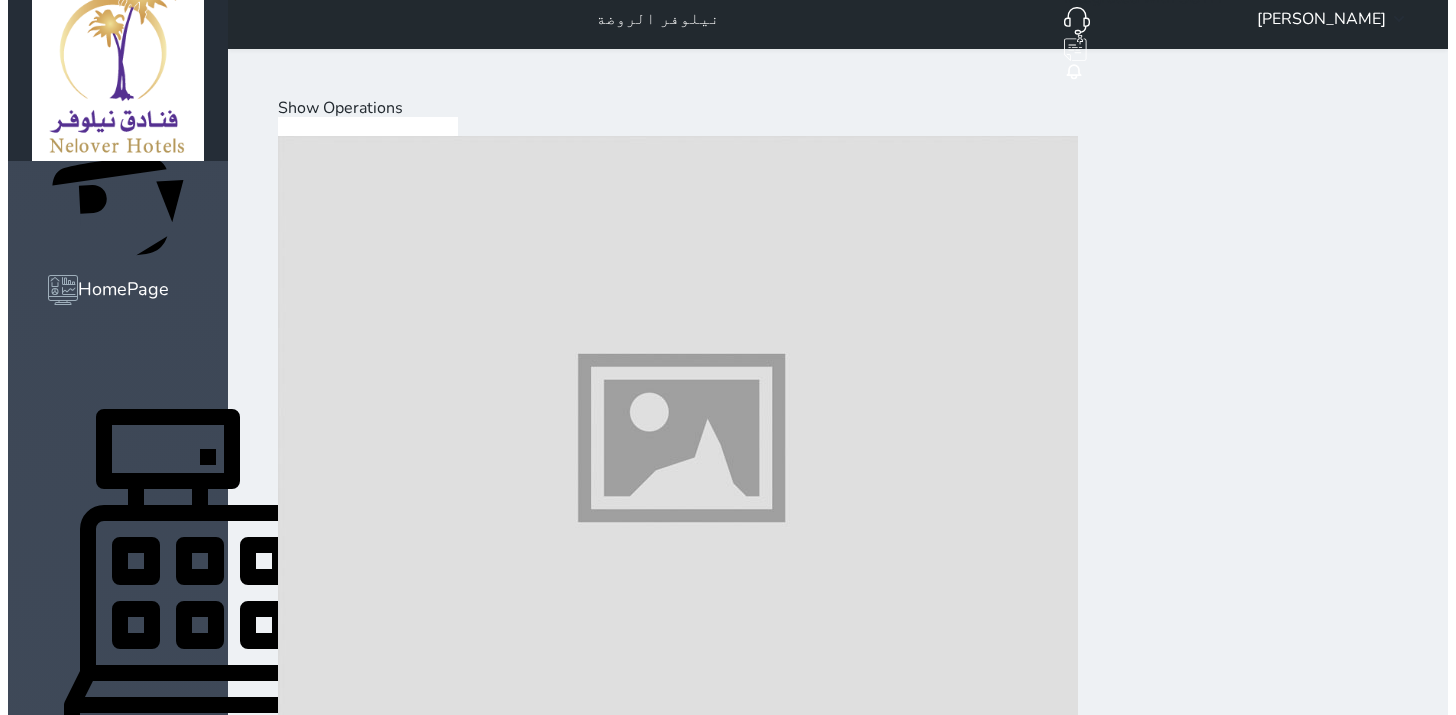 scroll, scrollTop: 65, scrollLeft: 0, axis: vertical 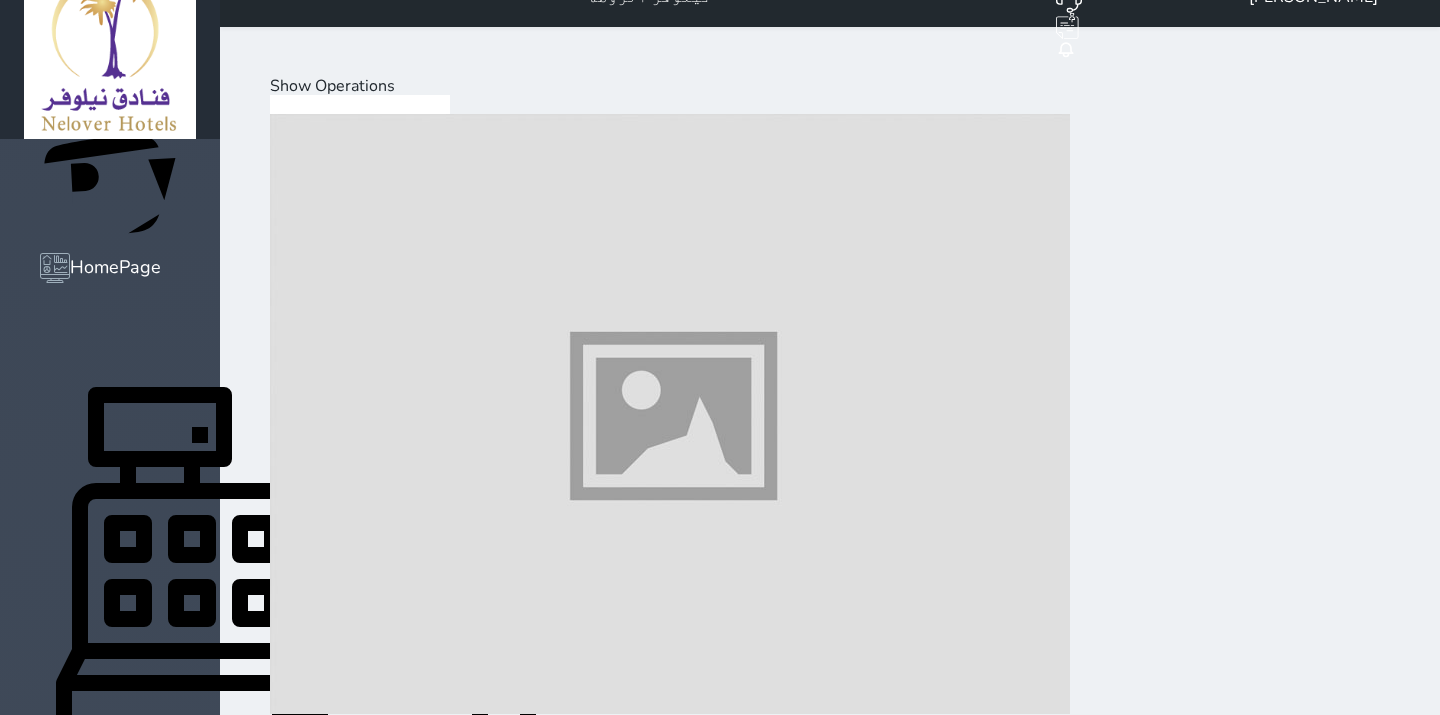 click on "The customer : [PERSON_NAME]" at bounding box center [390, 20030] 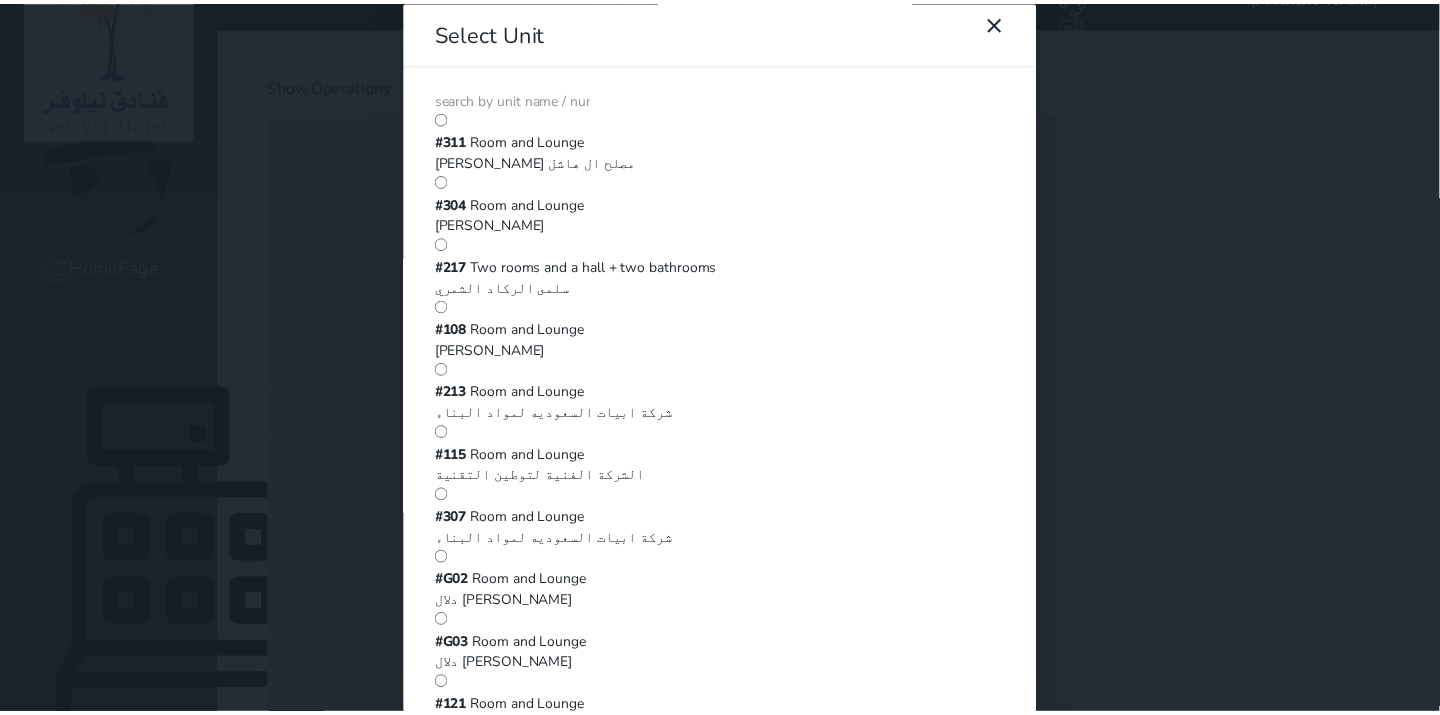 scroll, scrollTop: 1222, scrollLeft: 0, axis: vertical 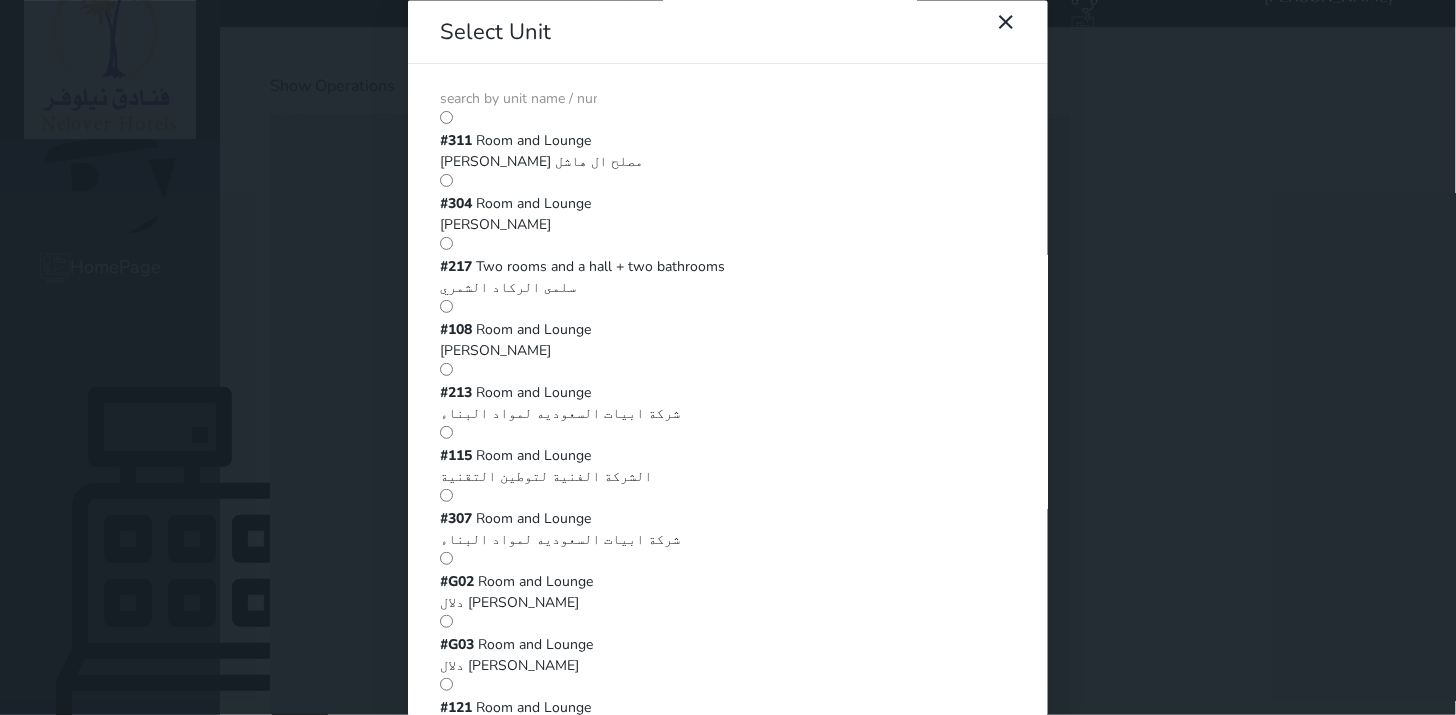 click on "#G07   Room and Lounge" at bounding box center (728, 1904) 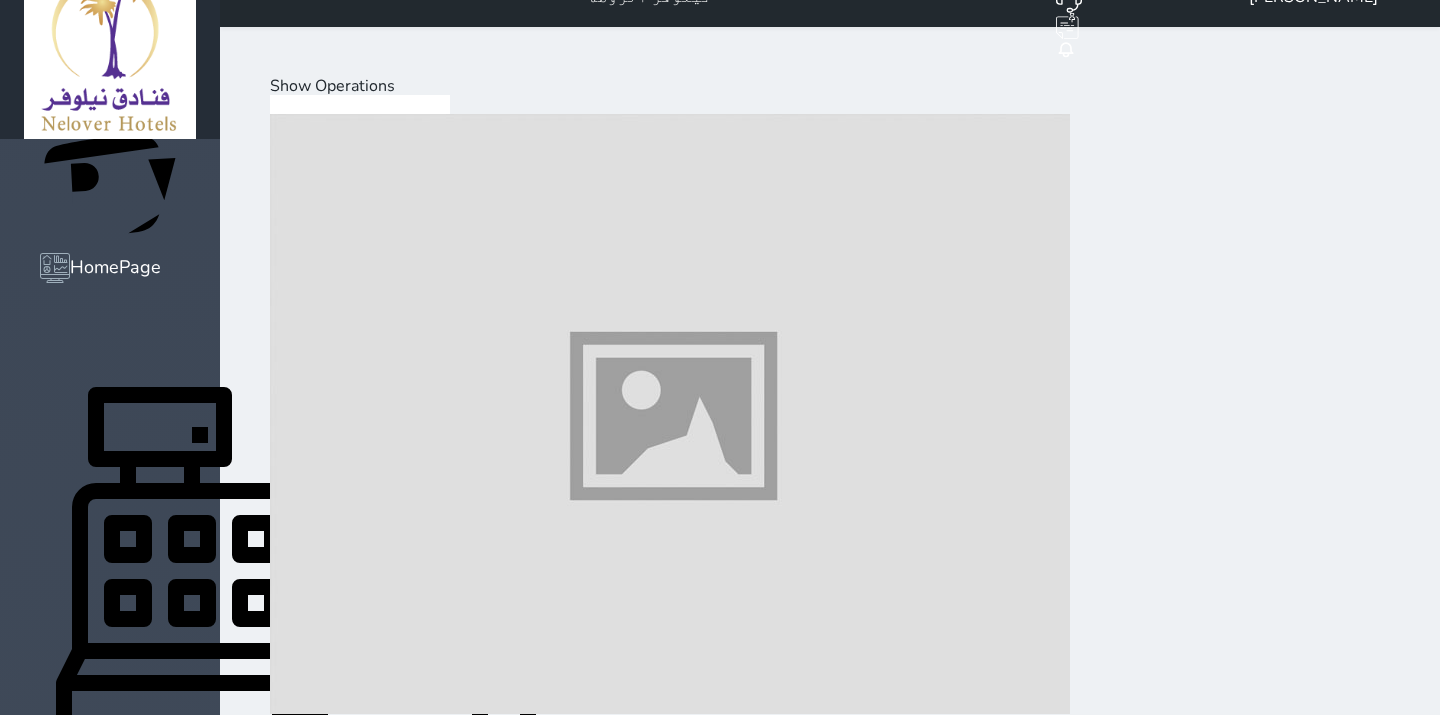 click on "Load on reservation (6.00  )" at bounding box center [379, 20303] 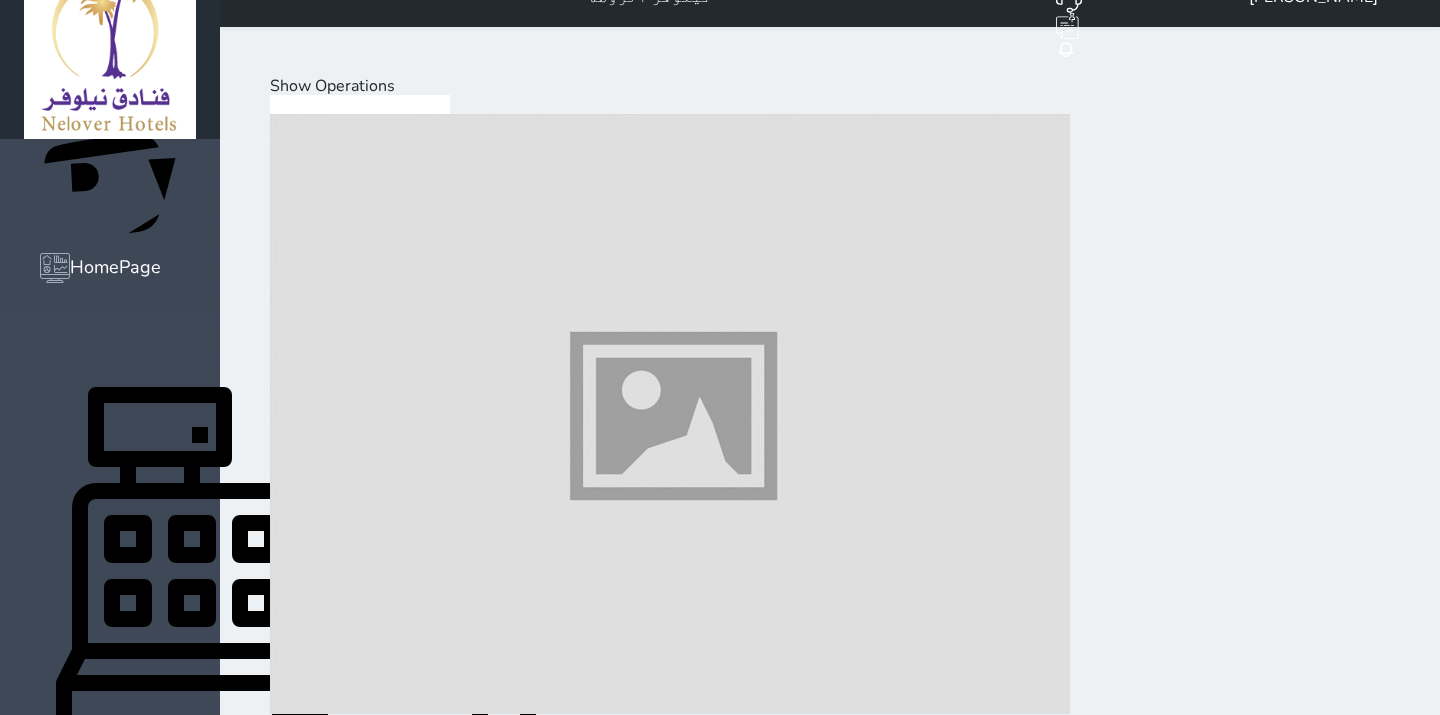 click on "Show Operations" at bounding box center [332, 86] 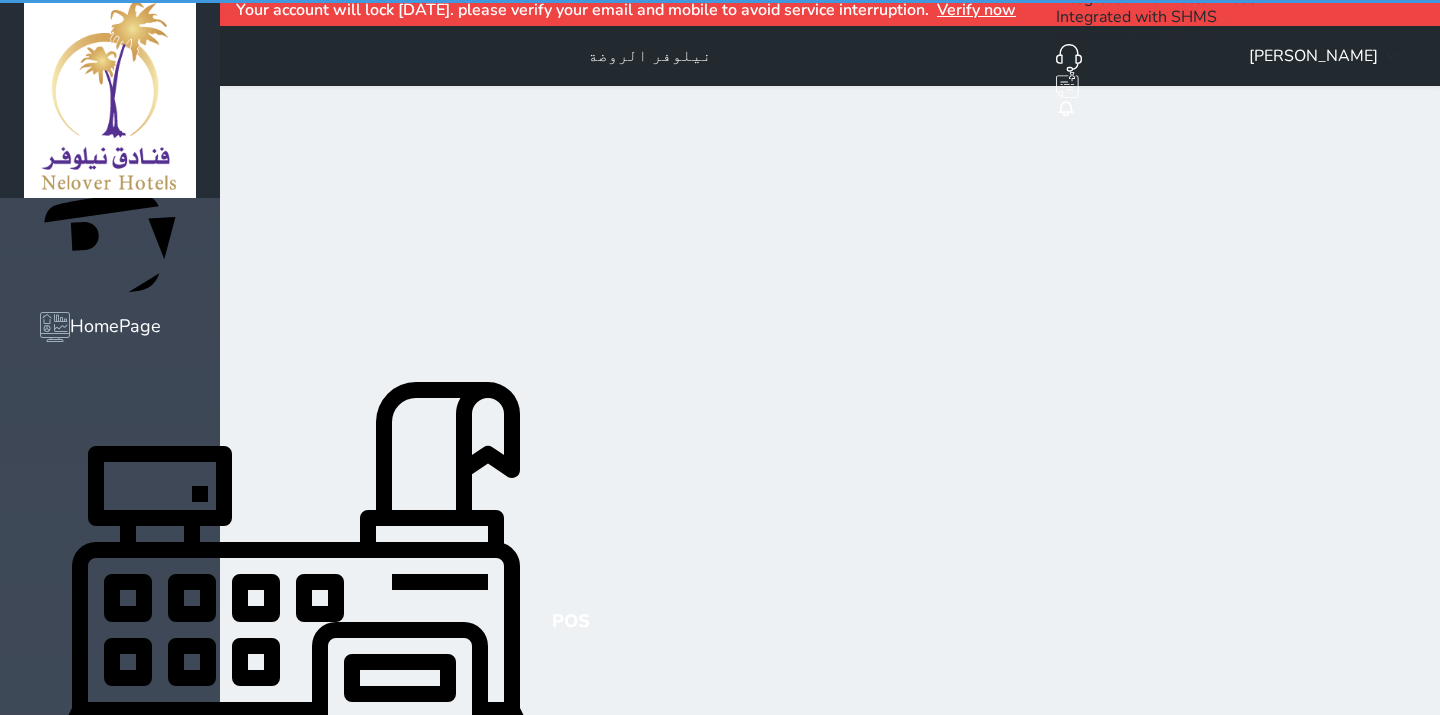 scroll, scrollTop: 0, scrollLeft: 0, axis: both 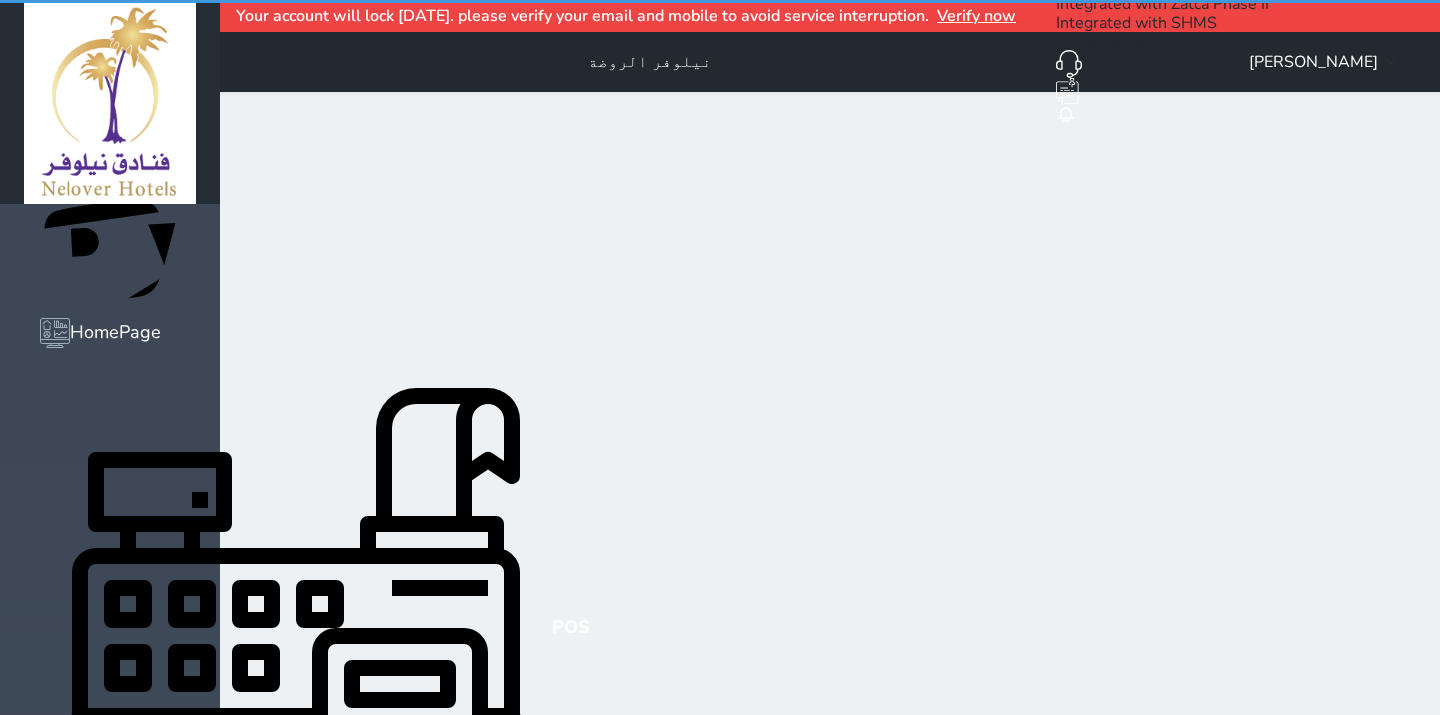 select on "invoice" 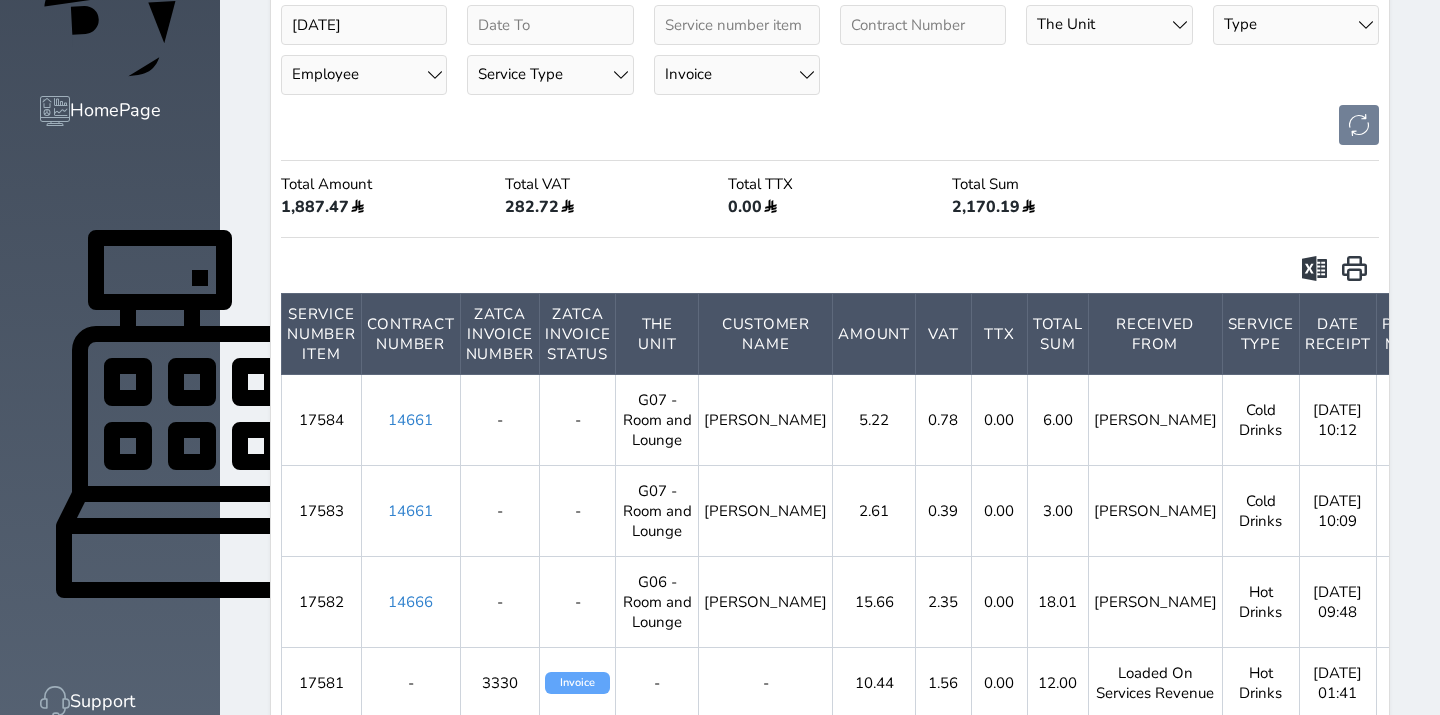 scroll, scrollTop: 0, scrollLeft: 0, axis: both 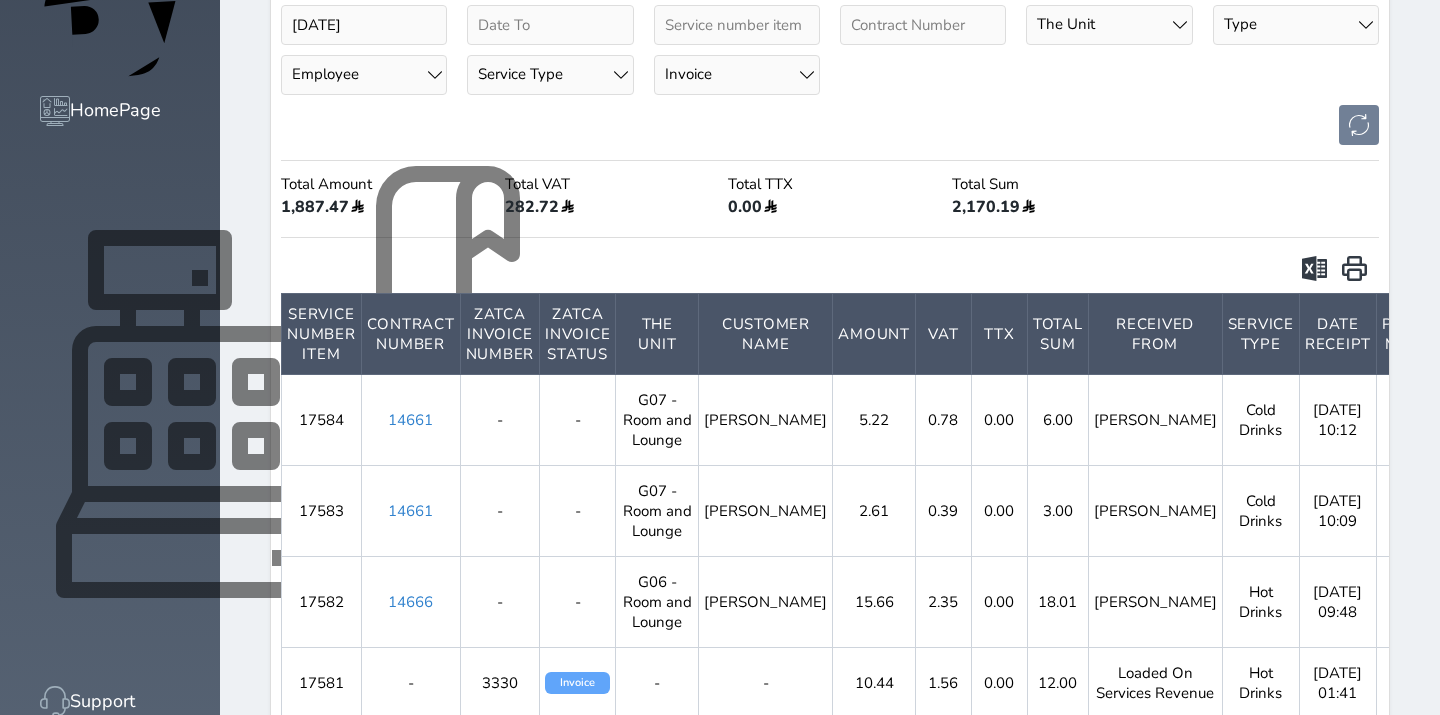 click on "POS" at bounding box center (571, 405) 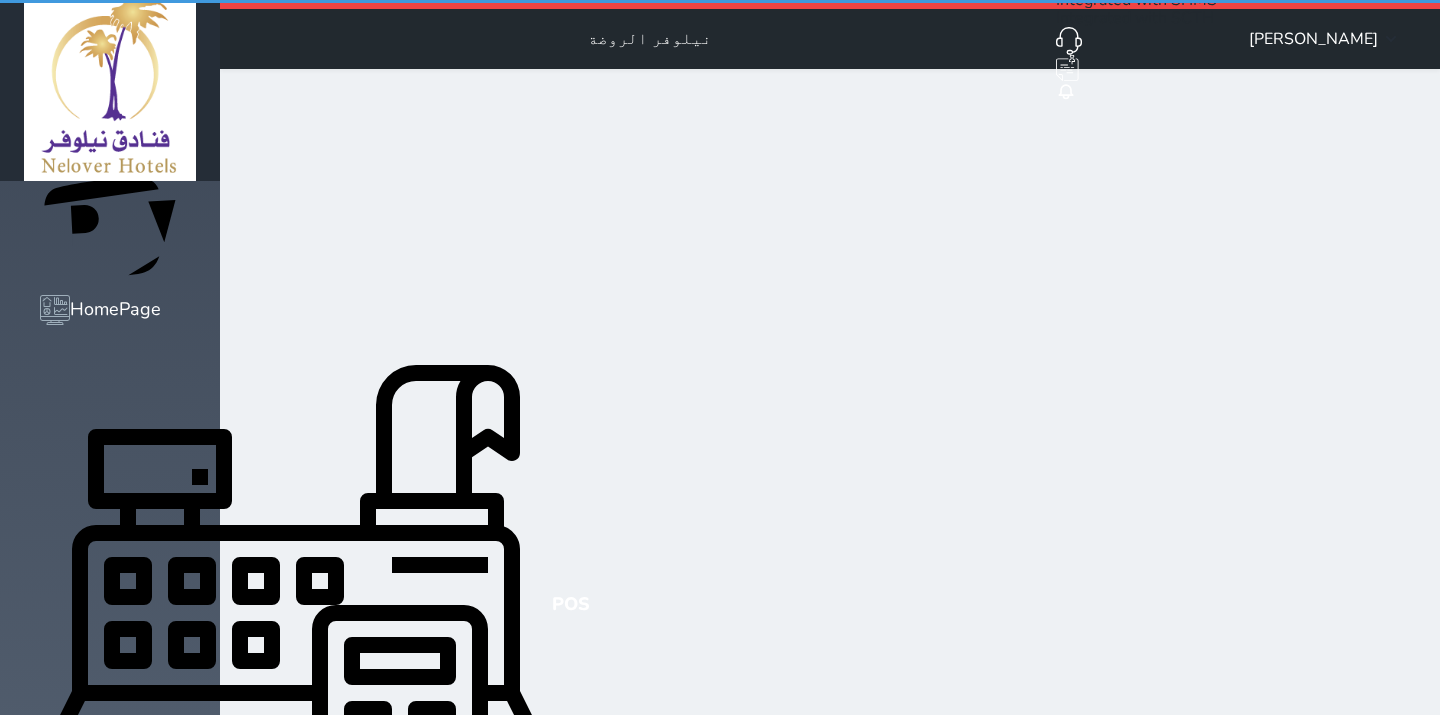 scroll, scrollTop: 0, scrollLeft: 0, axis: both 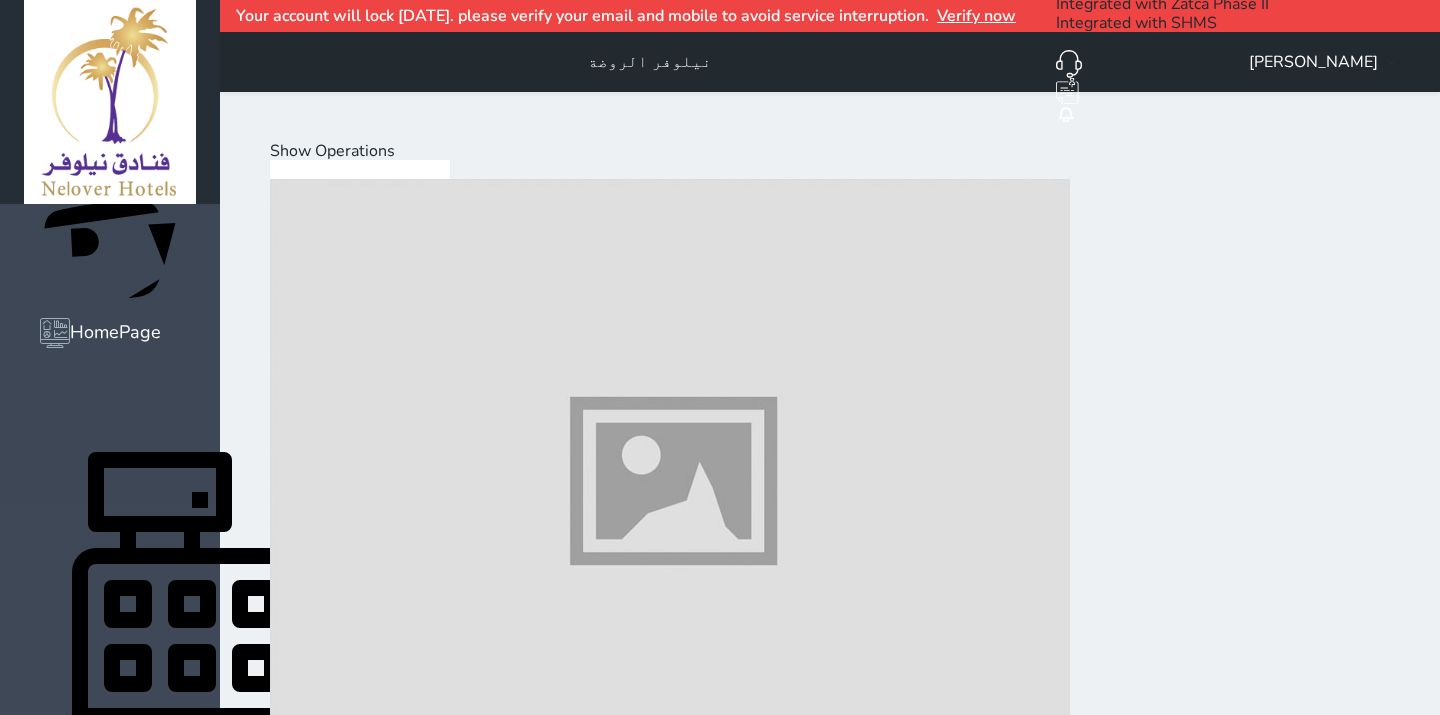 click on "Show Operations" at bounding box center [332, 151] 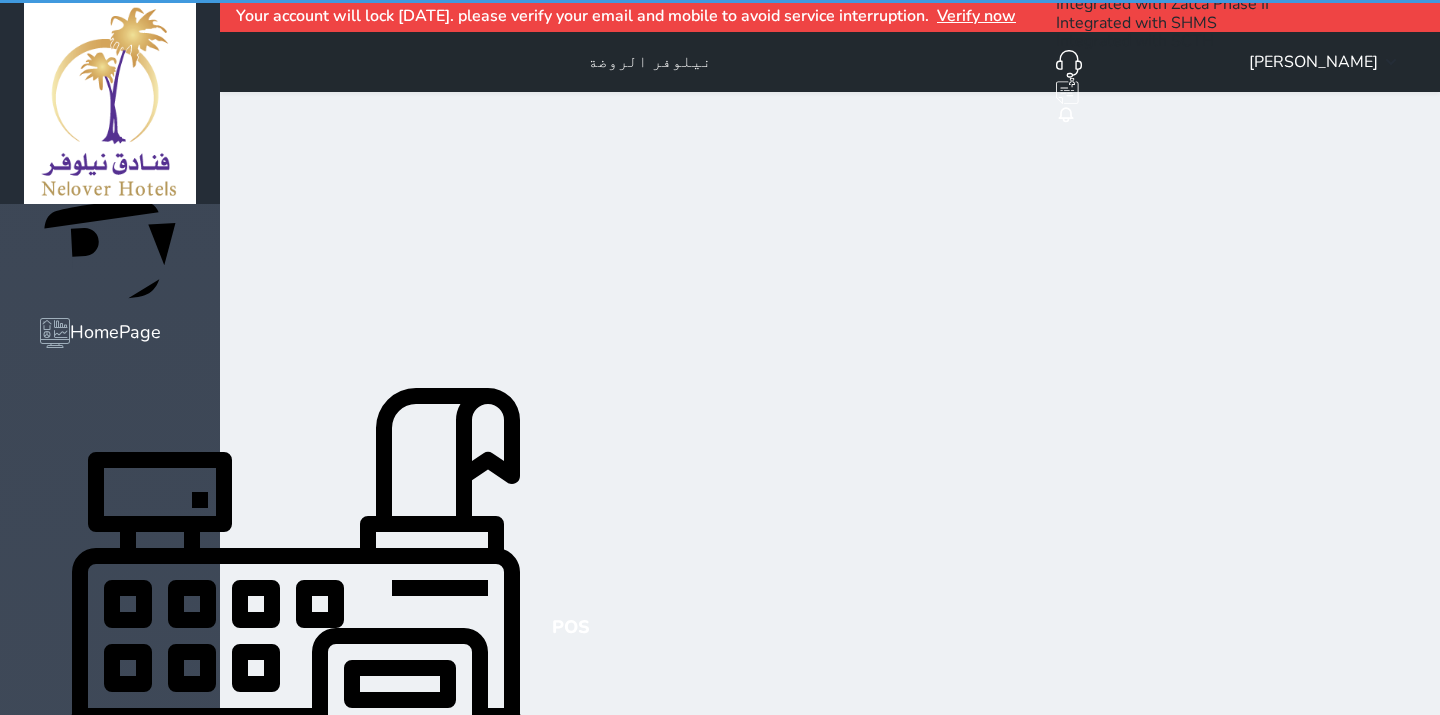 select on "invoice" 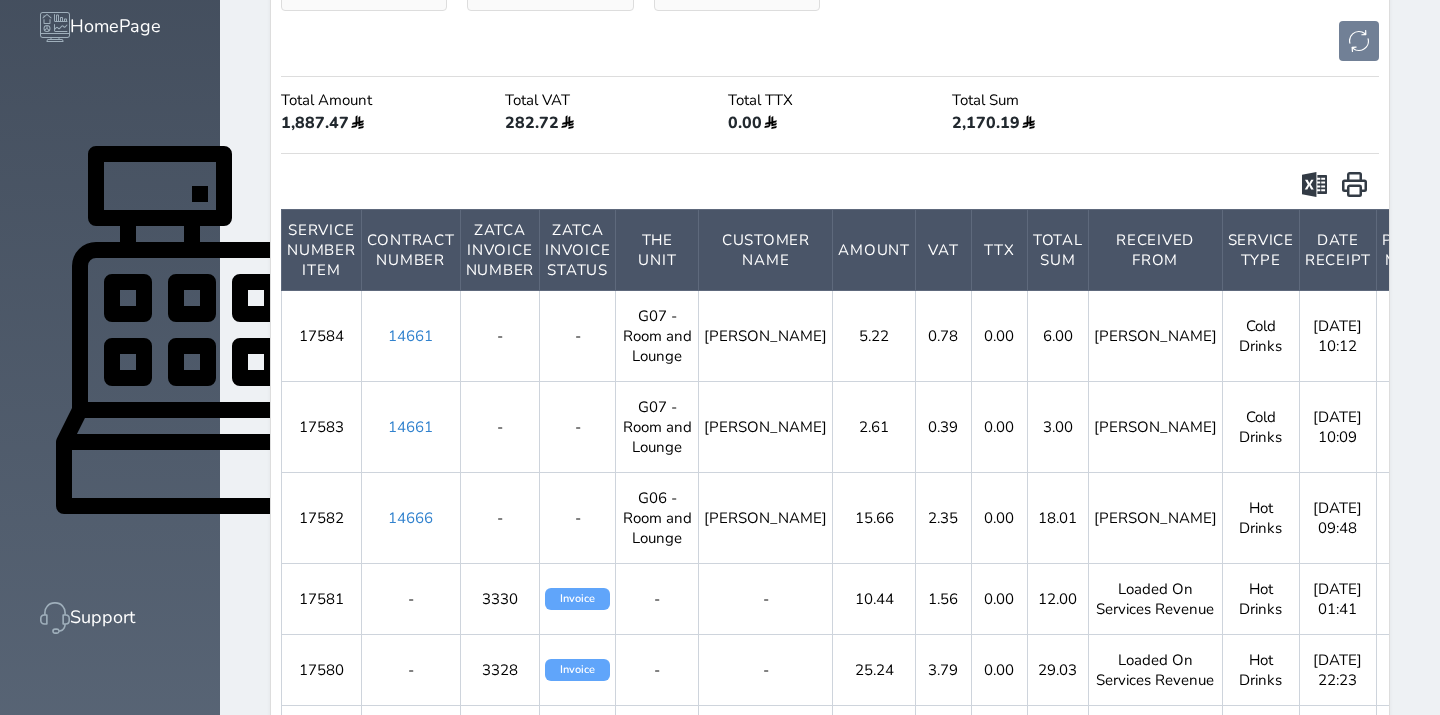 scroll, scrollTop: 0, scrollLeft: 0, axis: both 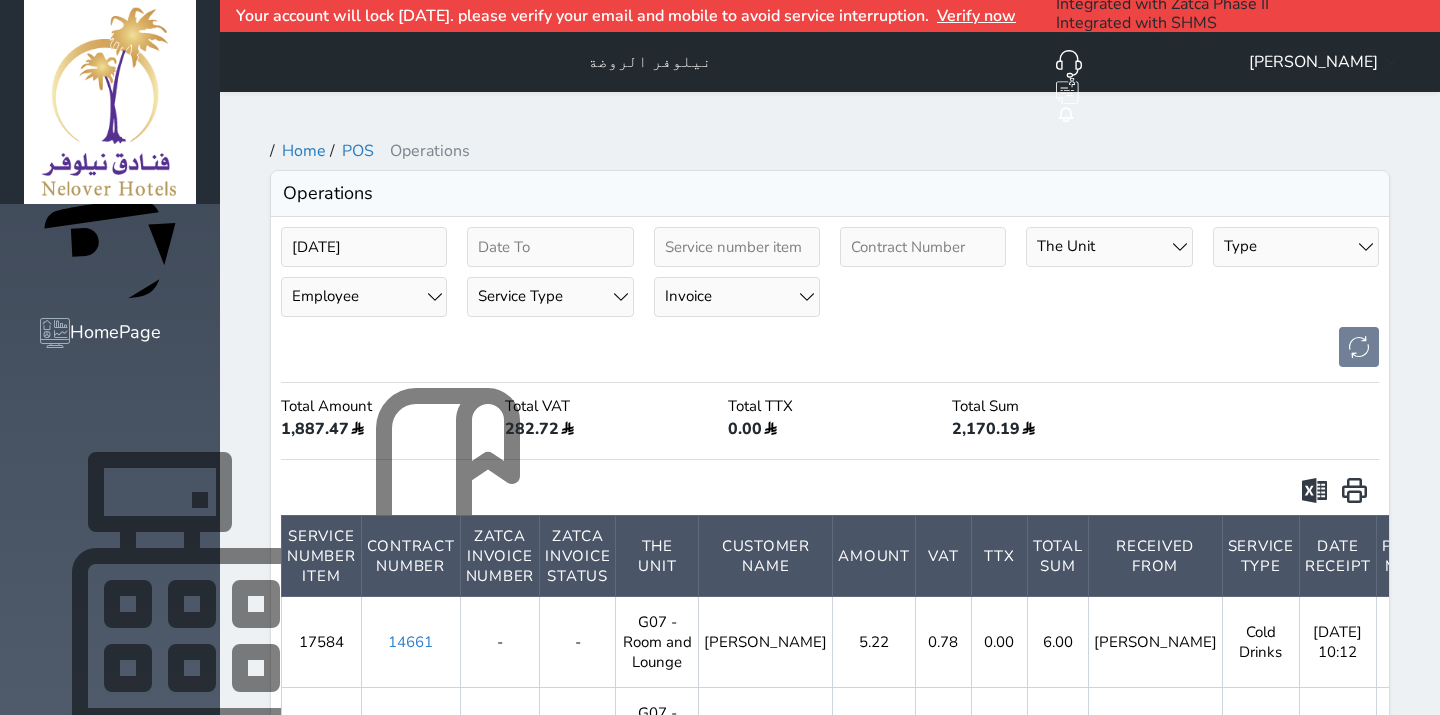 click at bounding box center (296, 628) 